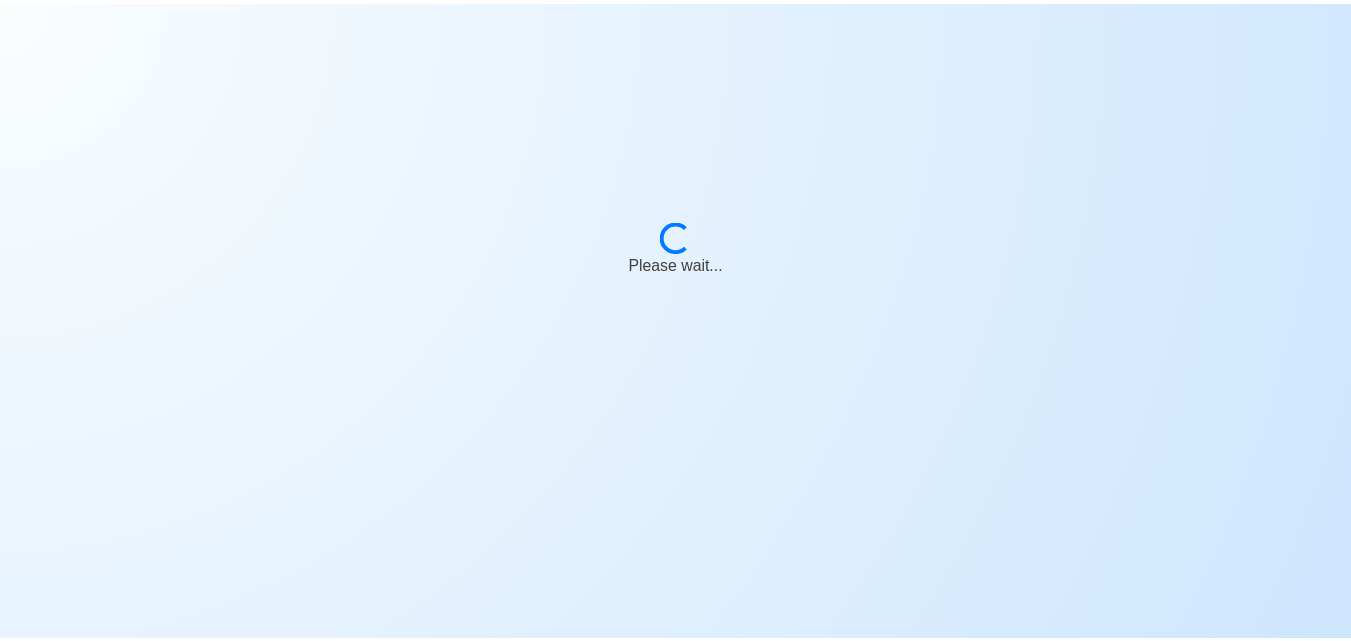 scroll, scrollTop: 0, scrollLeft: 0, axis: both 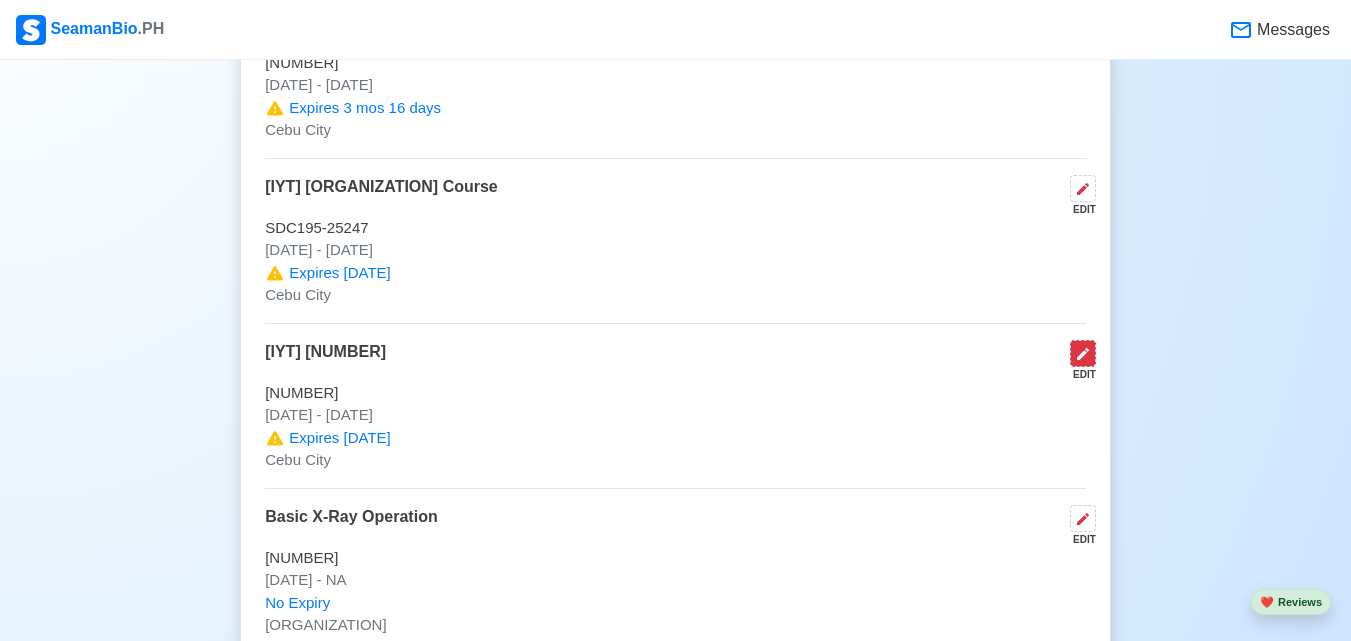click 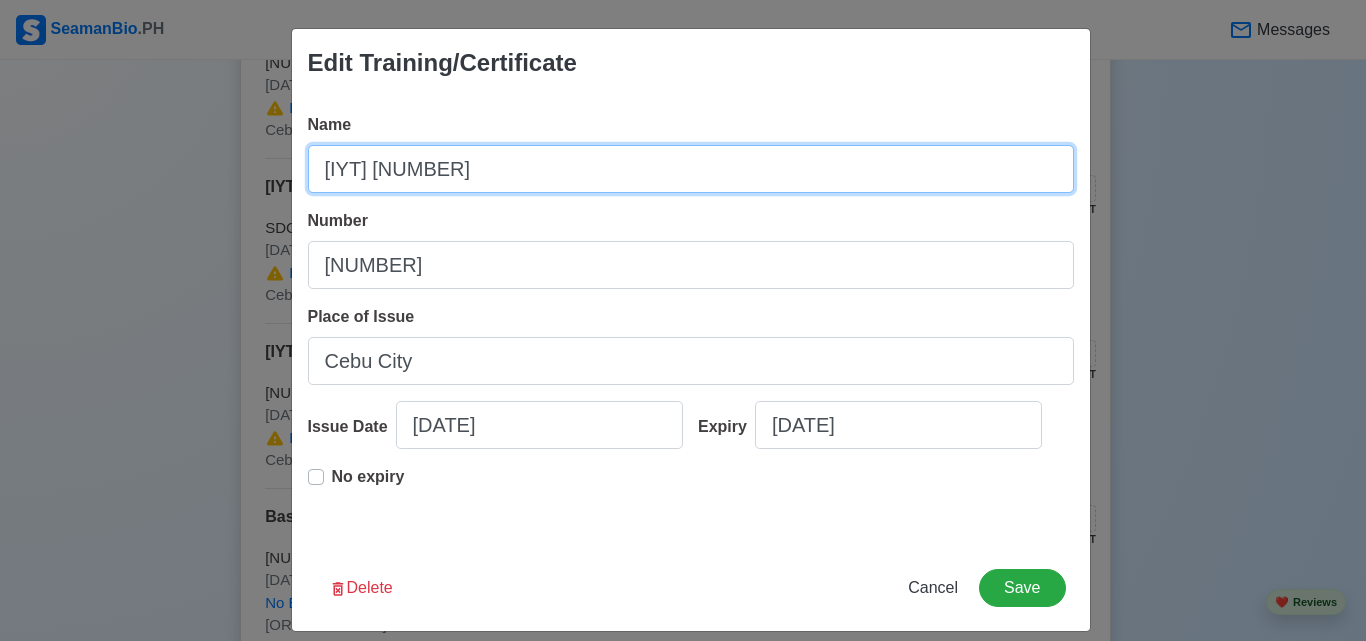 drag, startPoint x: 346, startPoint y: 170, endPoint x: 269, endPoint y: 156, distance: 78.26238 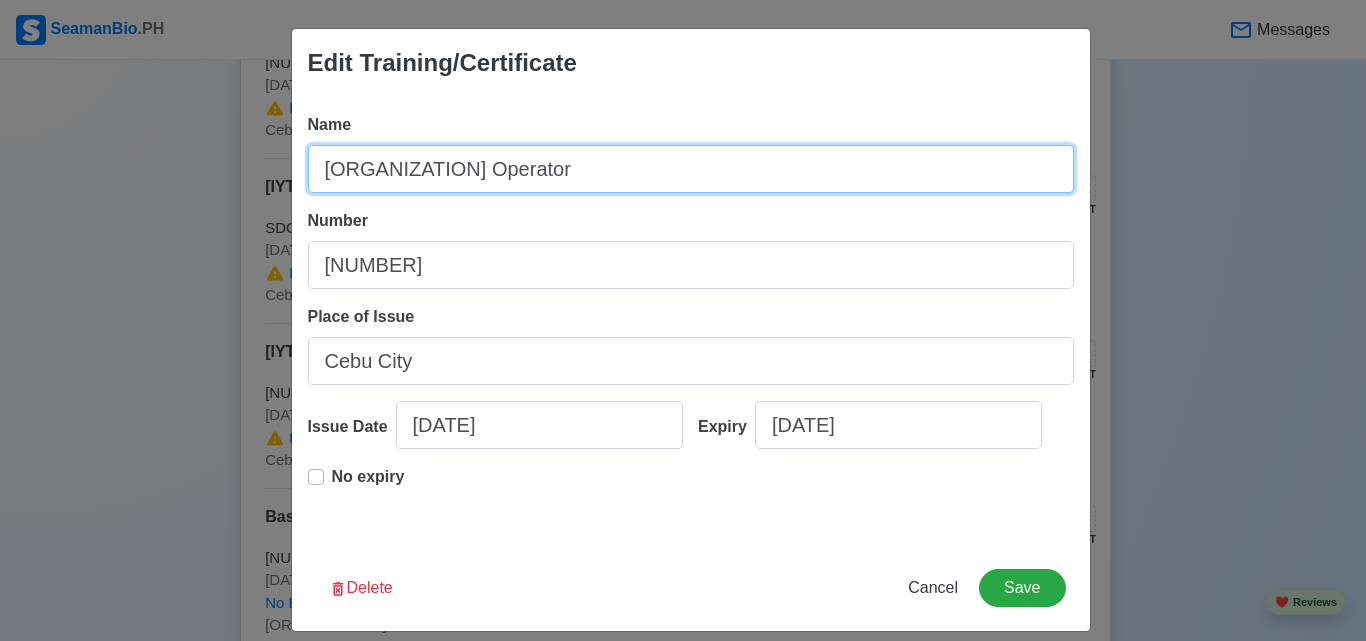 click on "Marine Communication Master VHF Radio Operator" at bounding box center [691, 169] 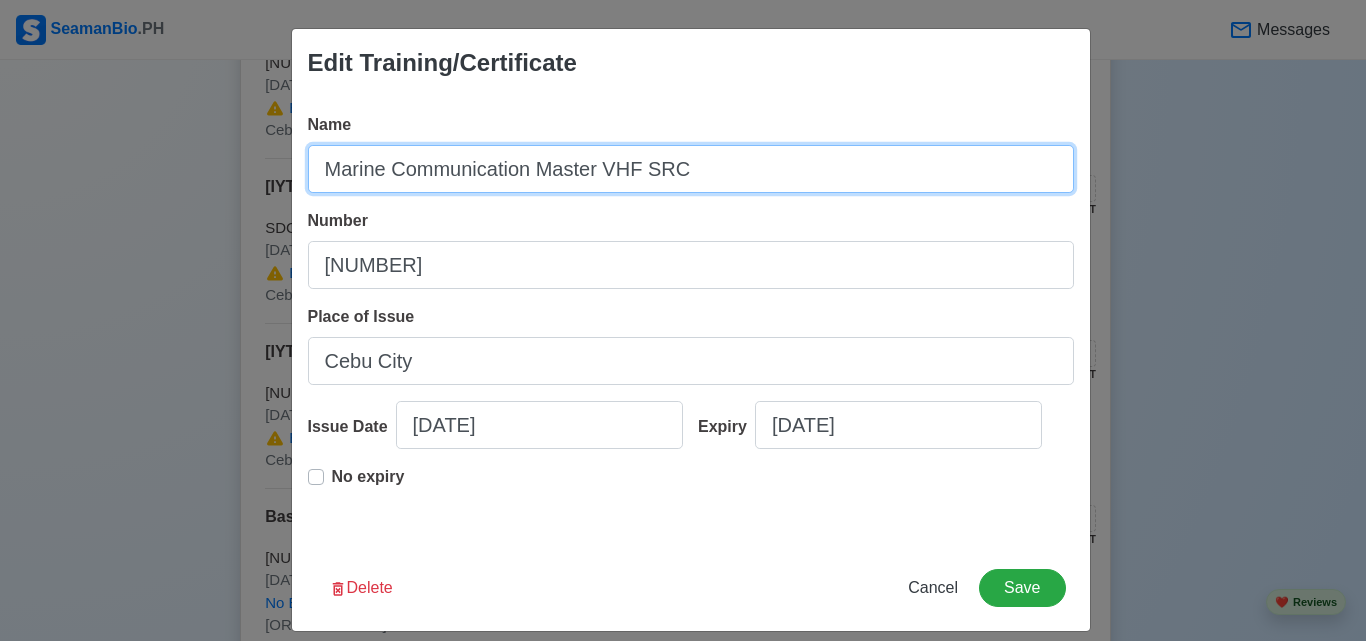 type on "Marine Communication Master VHF SRC" 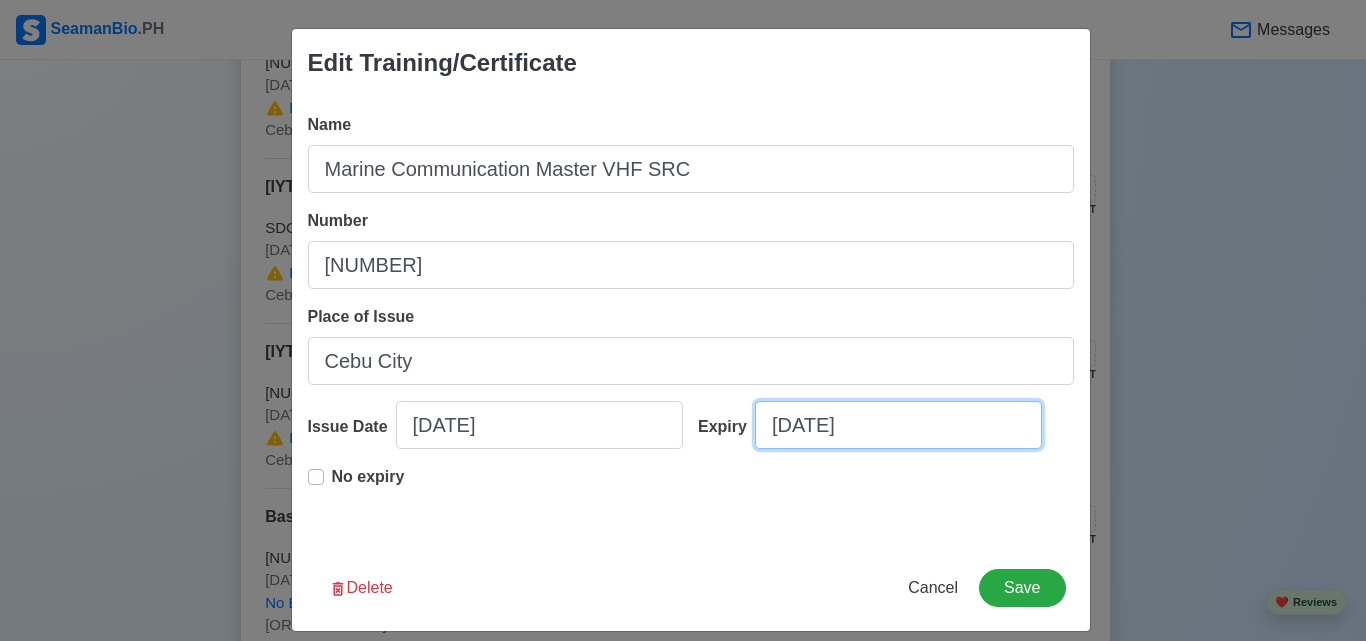 select on "****" 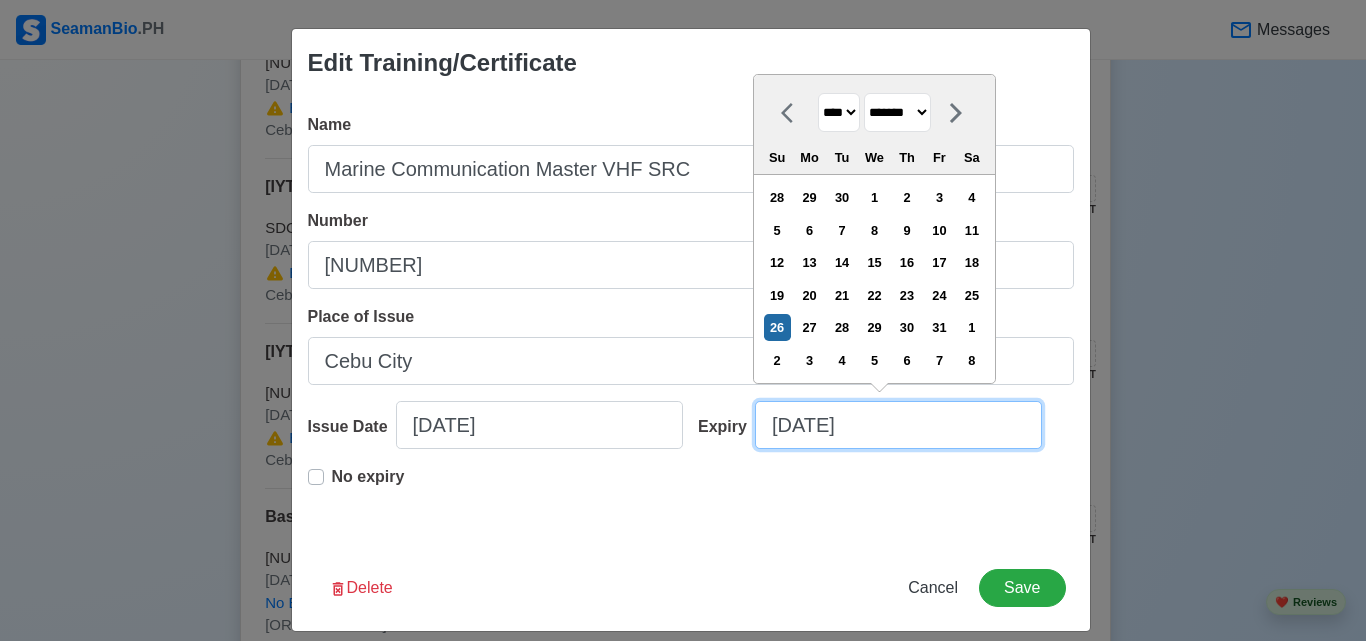 click on "10/26/2025" at bounding box center [898, 425] 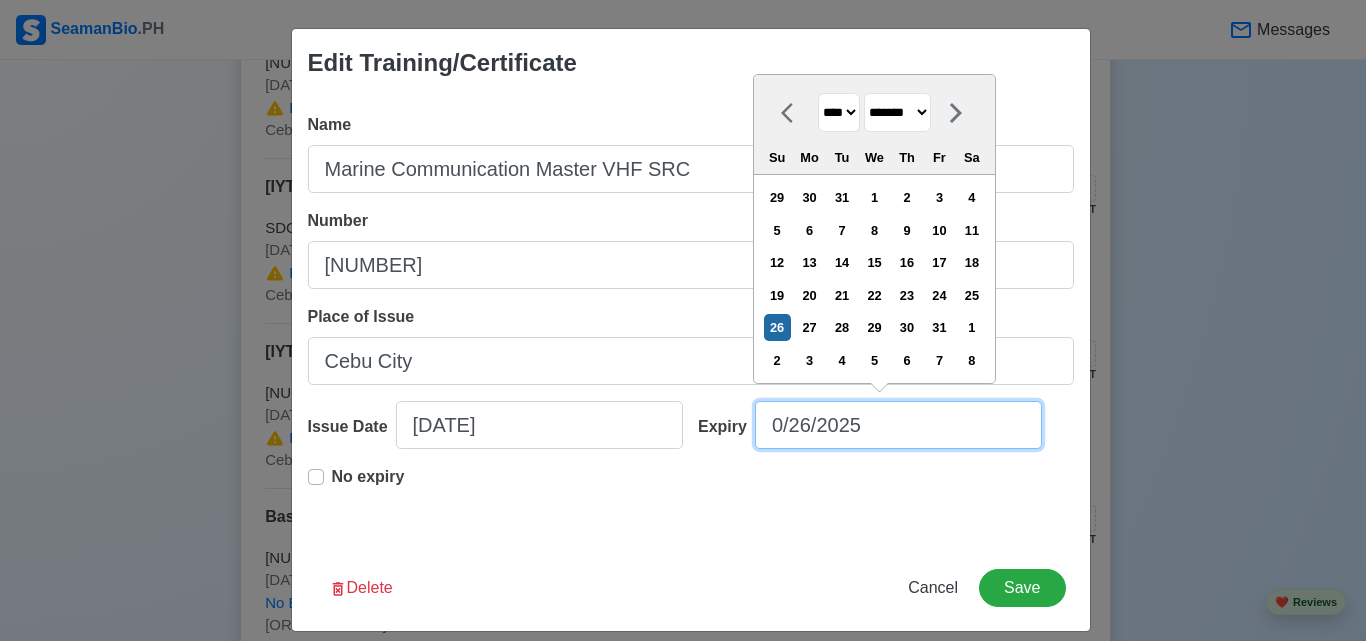 type on "09/26/2025" 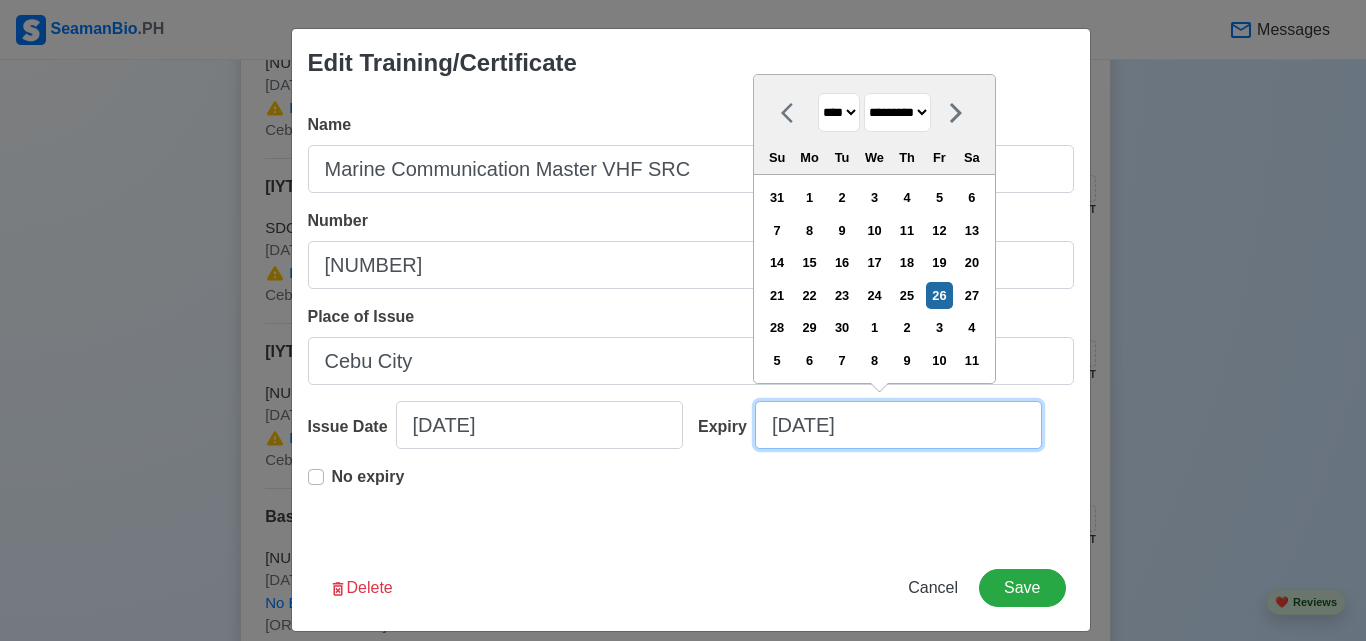 click on "09/26/2025" at bounding box center [898, 425] 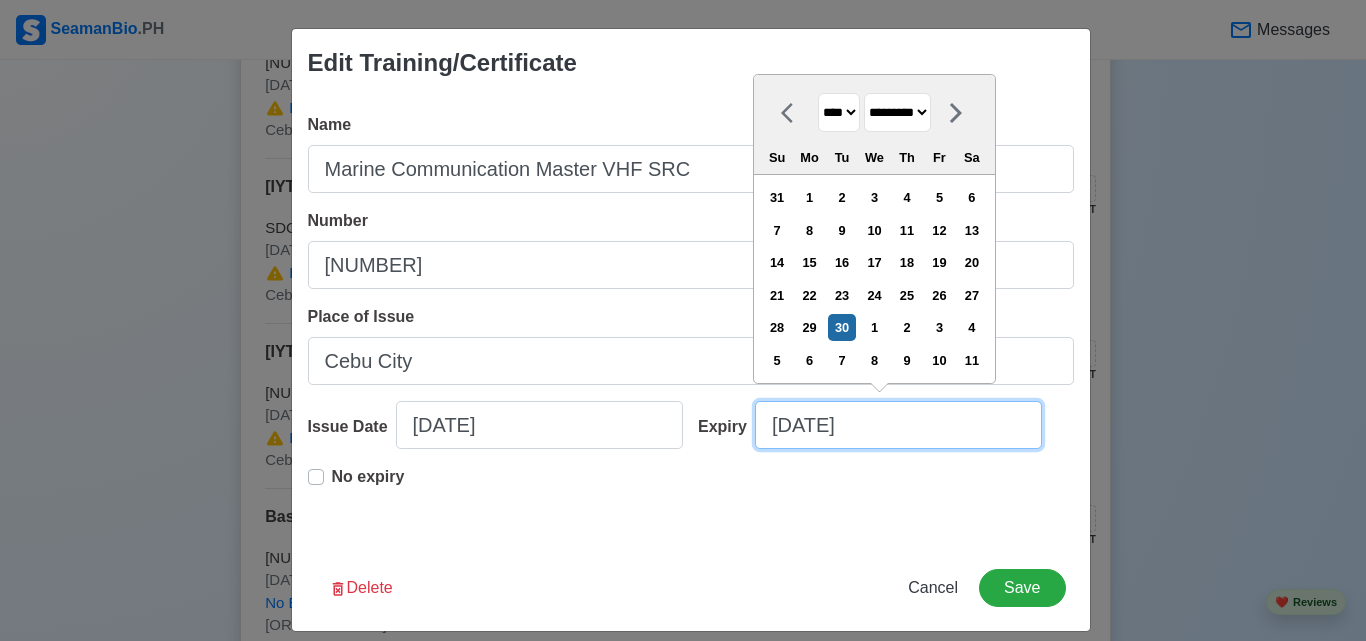 click on "09/30/2025" at bounding box center [898, 425] 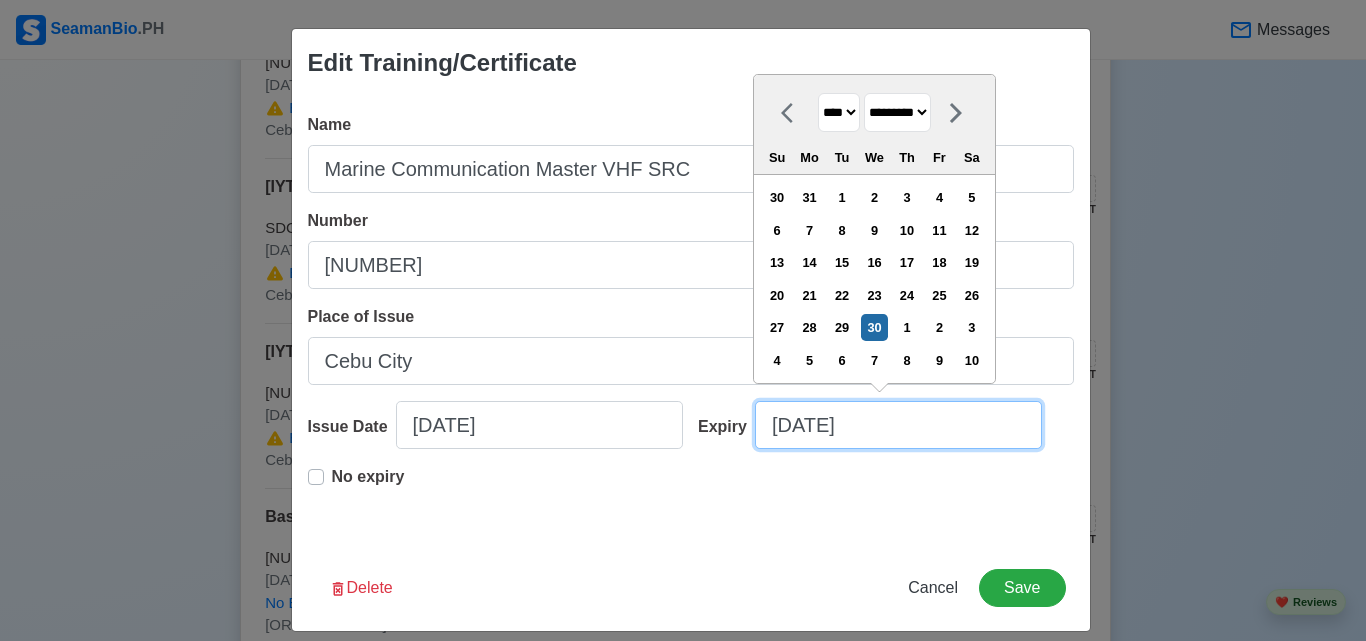 type on "09/30/2030" 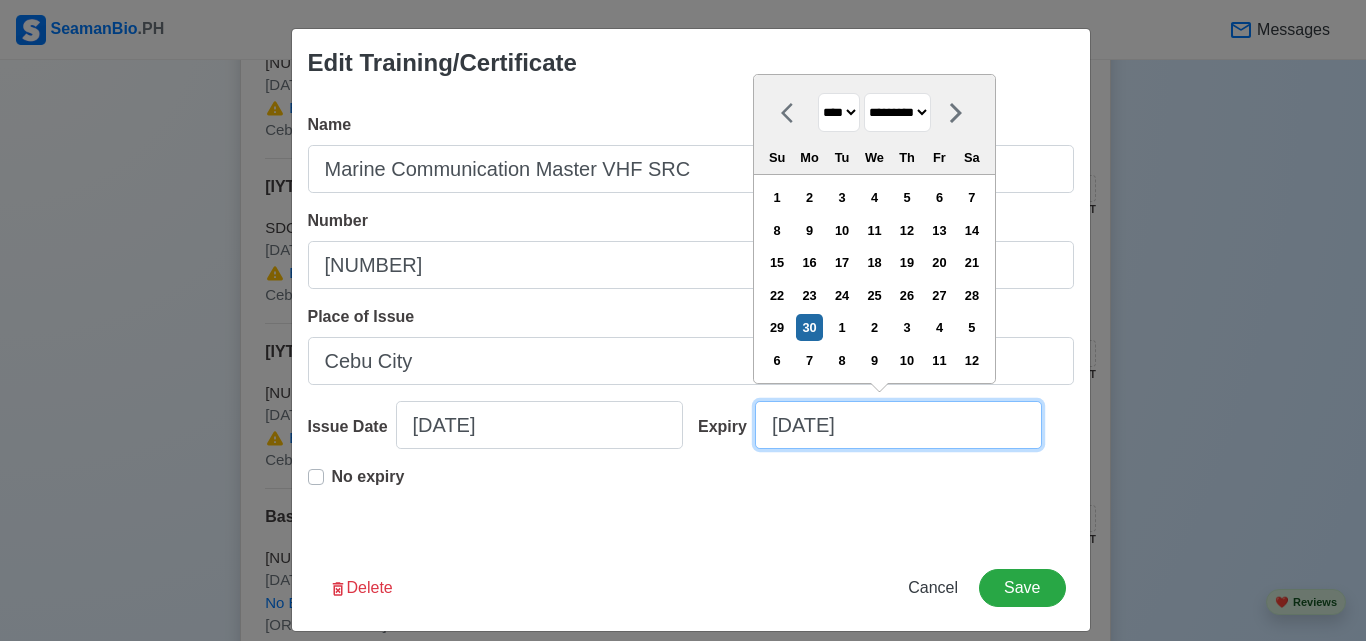 type on "09/30/2030" 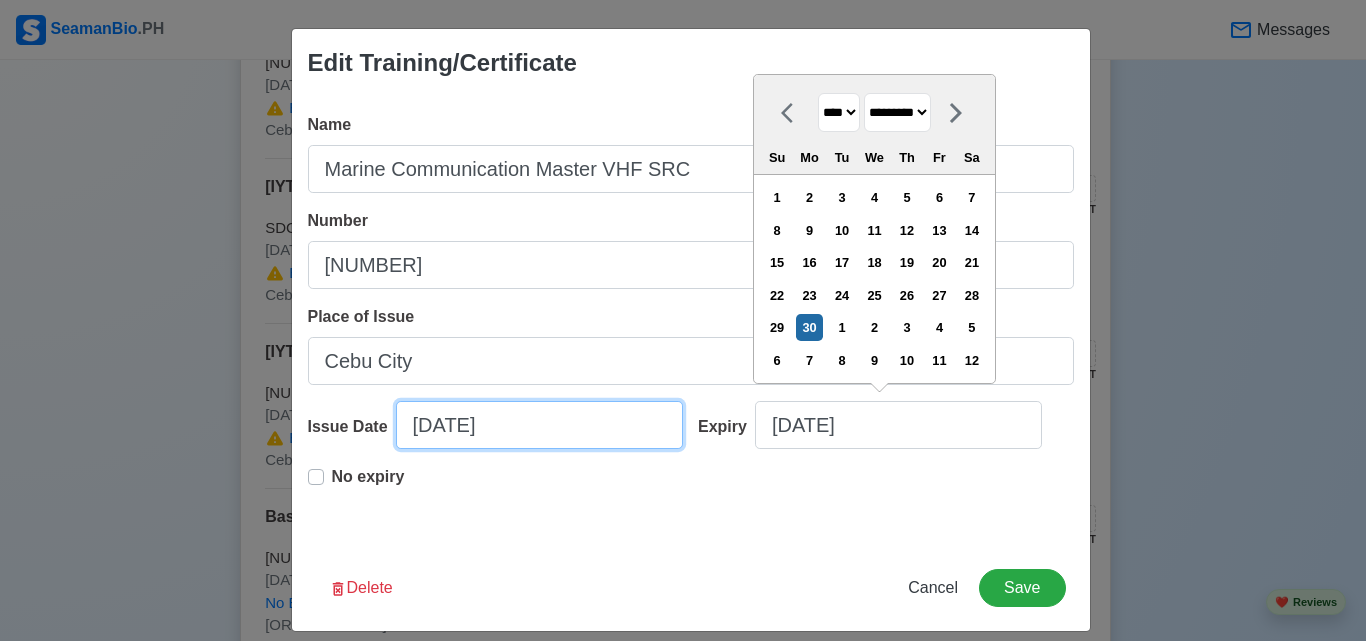 click on "04/26/2025" at bounding box center [539, 425] 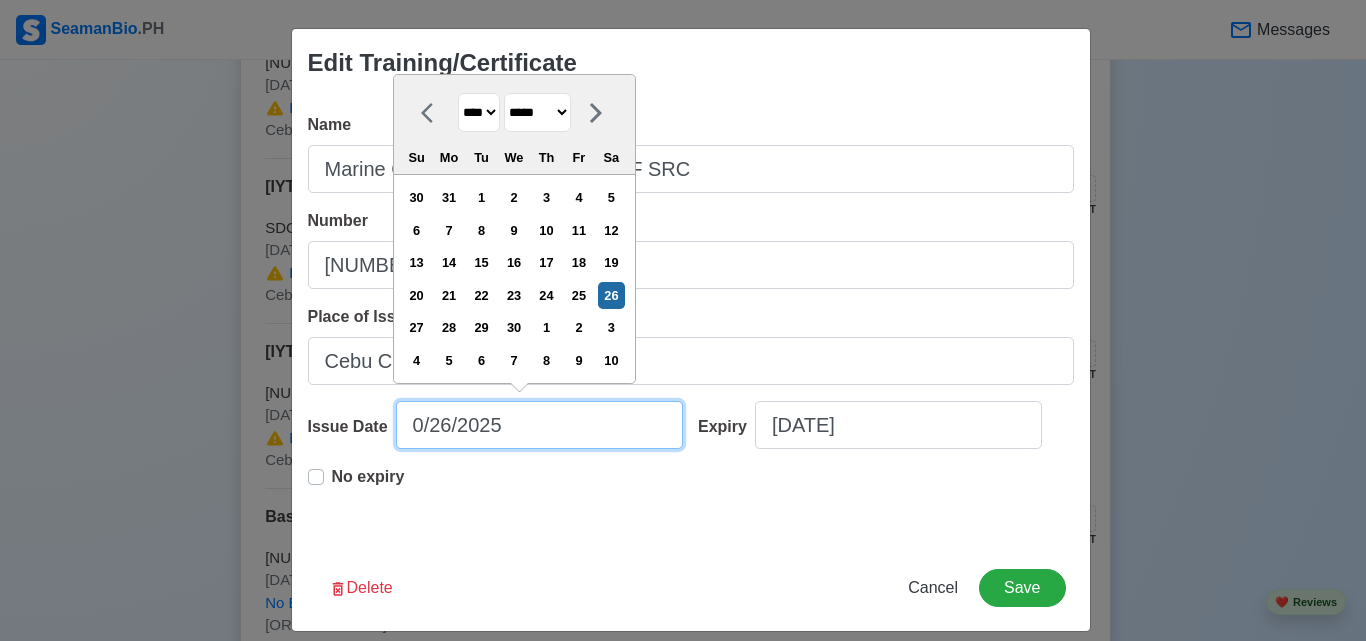 type on "09/26/2025" 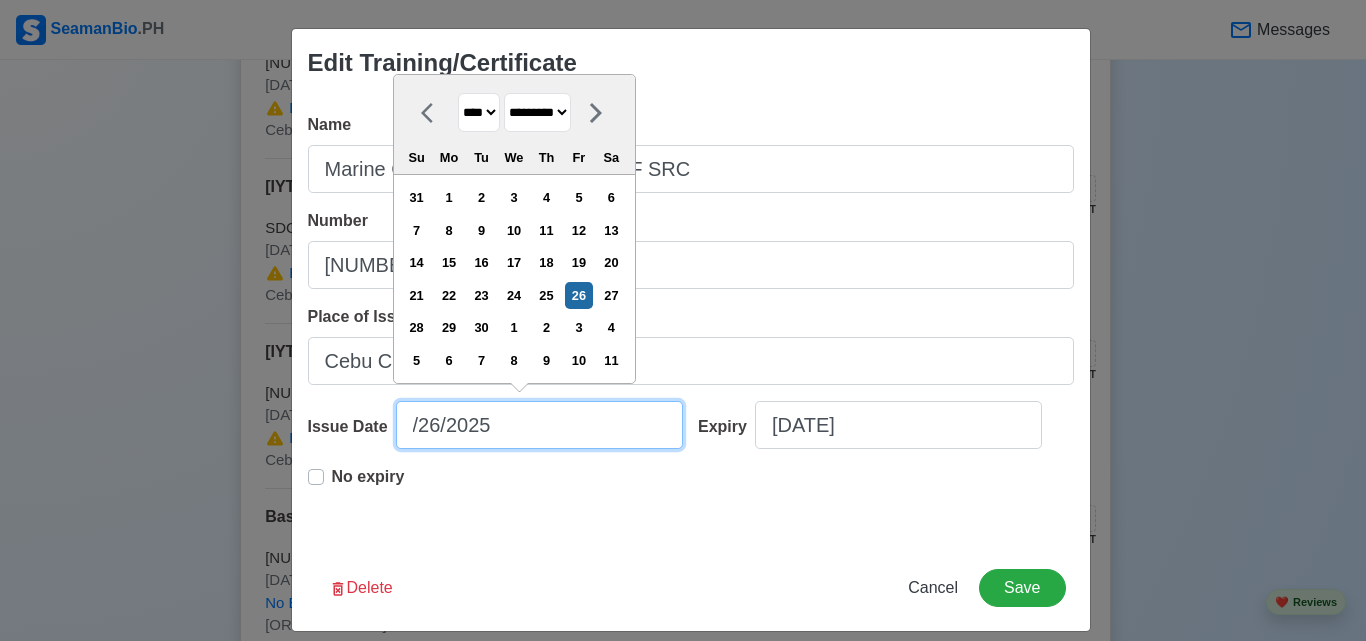 type on "1/26/2025" 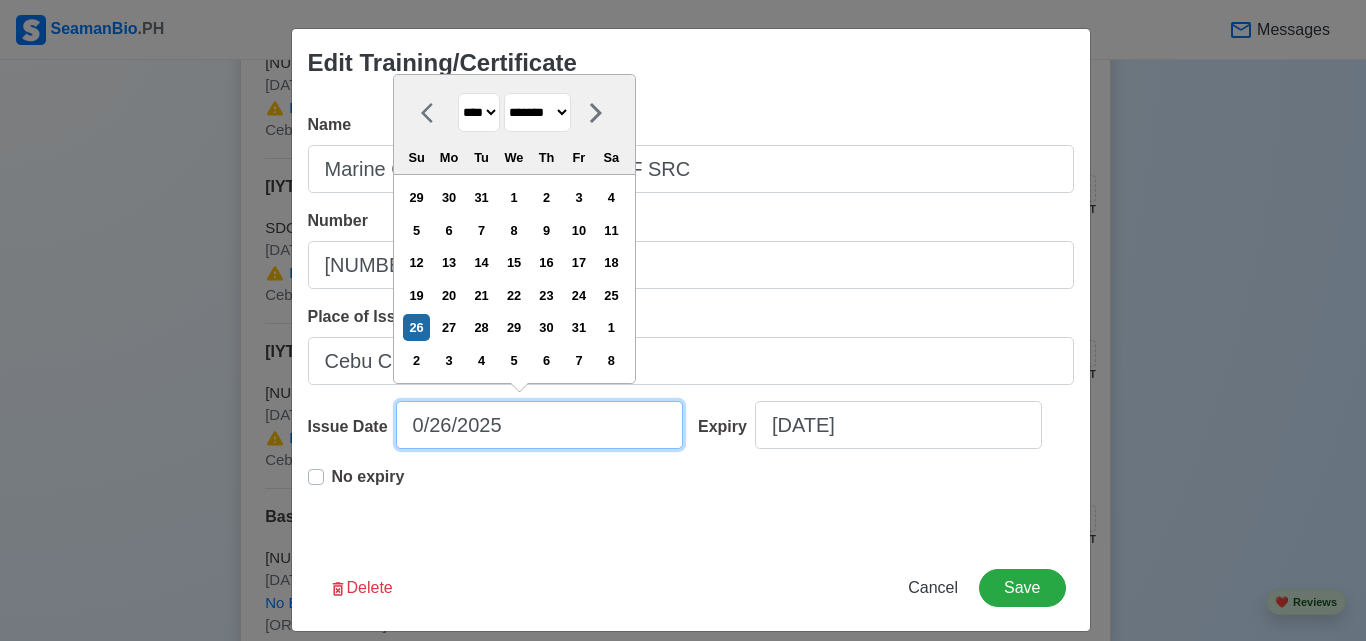 type on "09/26/2025" 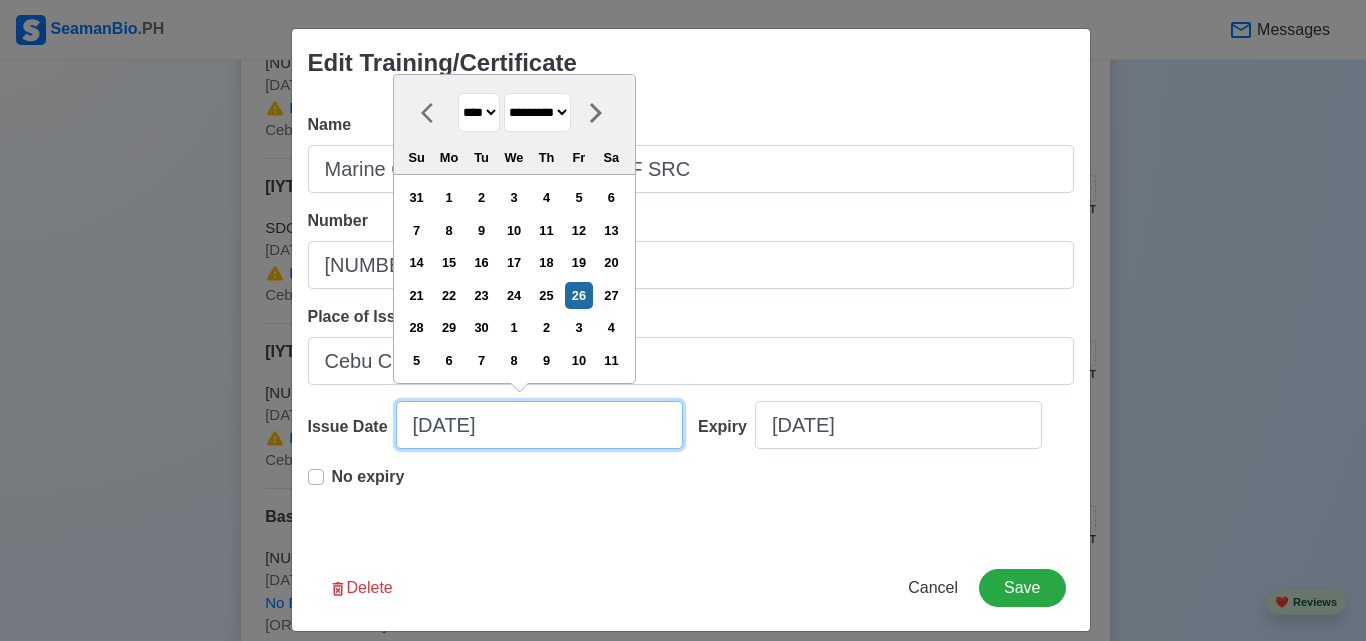 click on "09/26/2025" at bounding box center [539, 425] 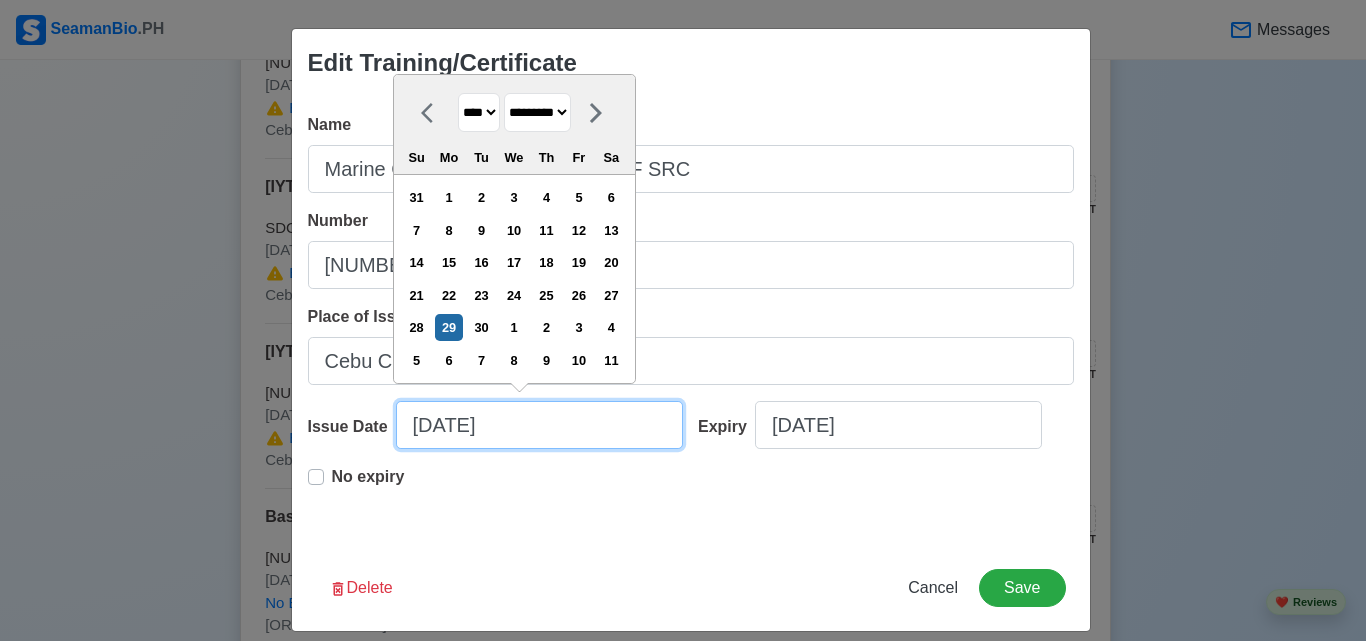 type on "09/29/2025" 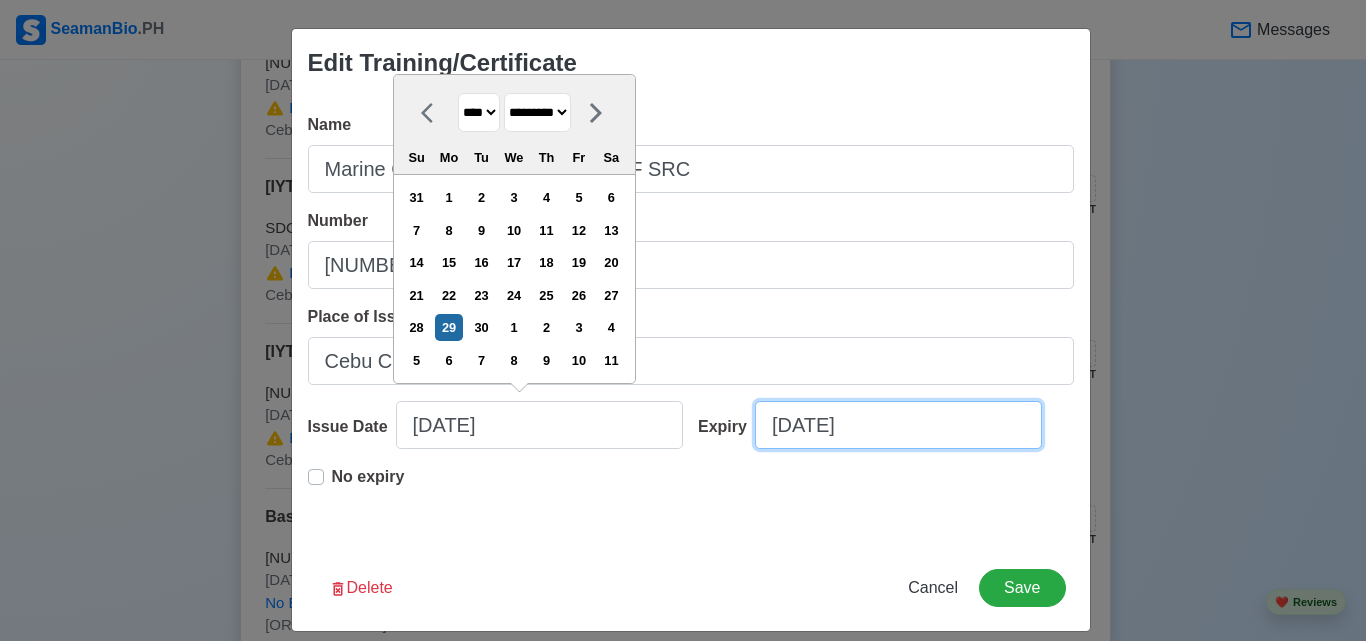 select on "****" 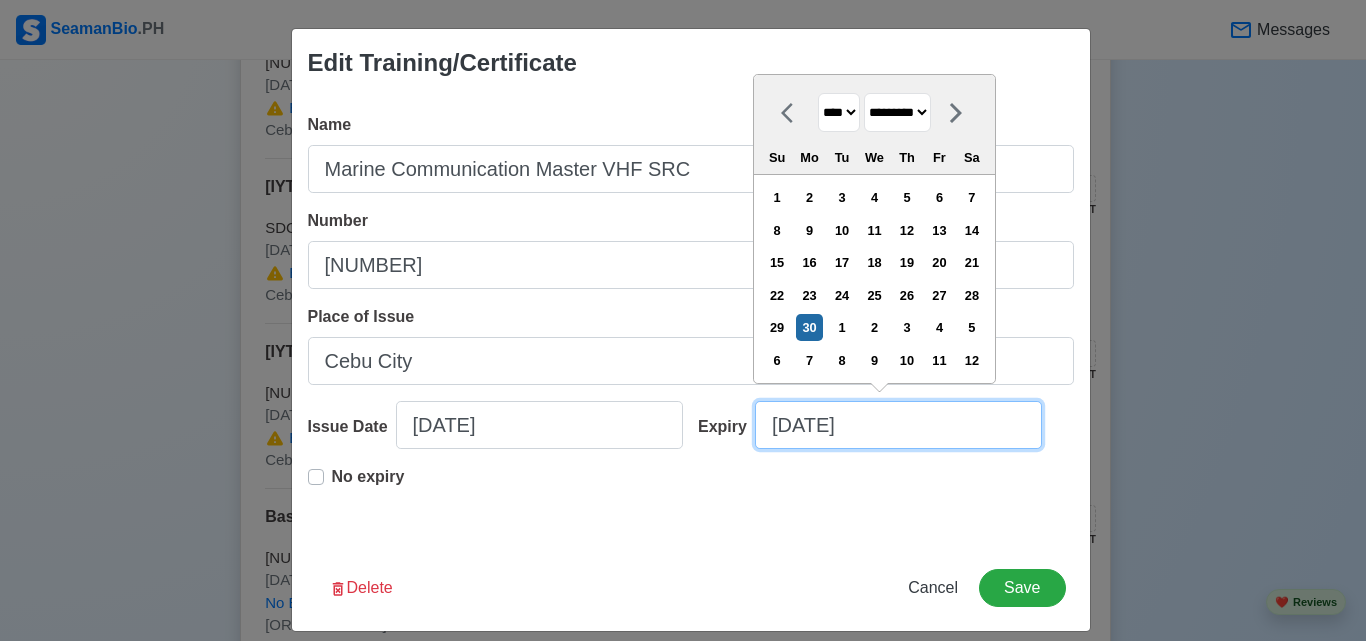 click on "09/30/2030" at bounding box center (898, 425) 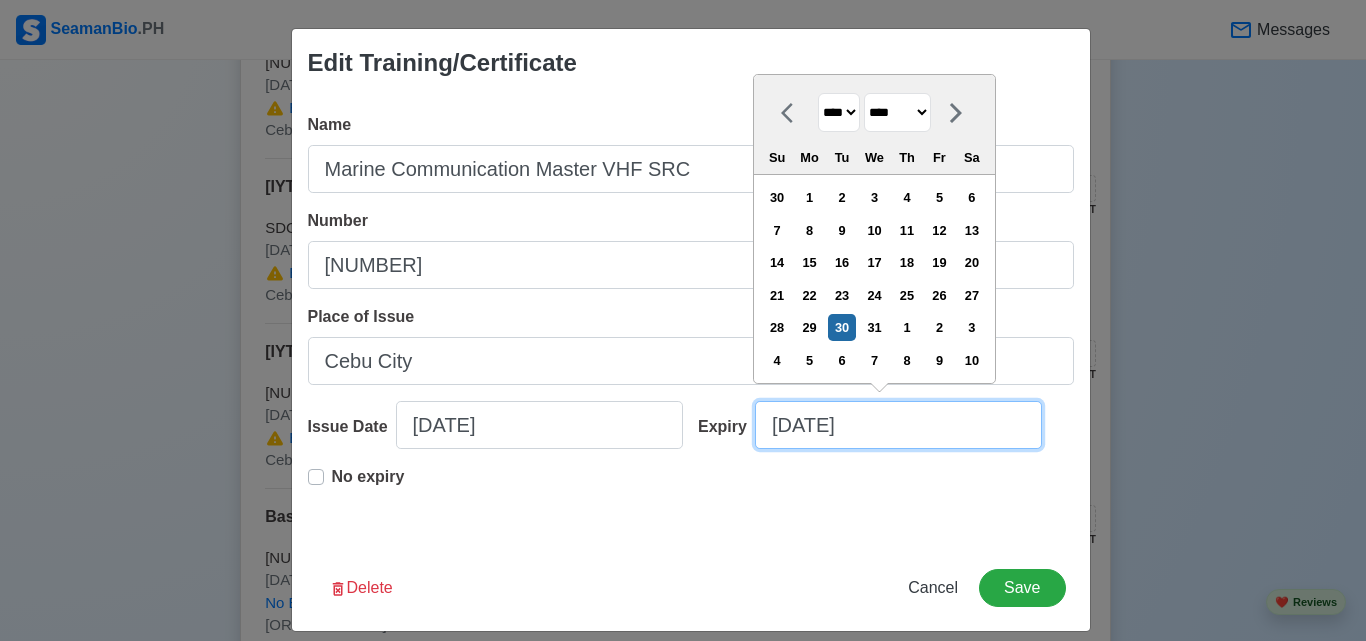 type on "07/30/2030" 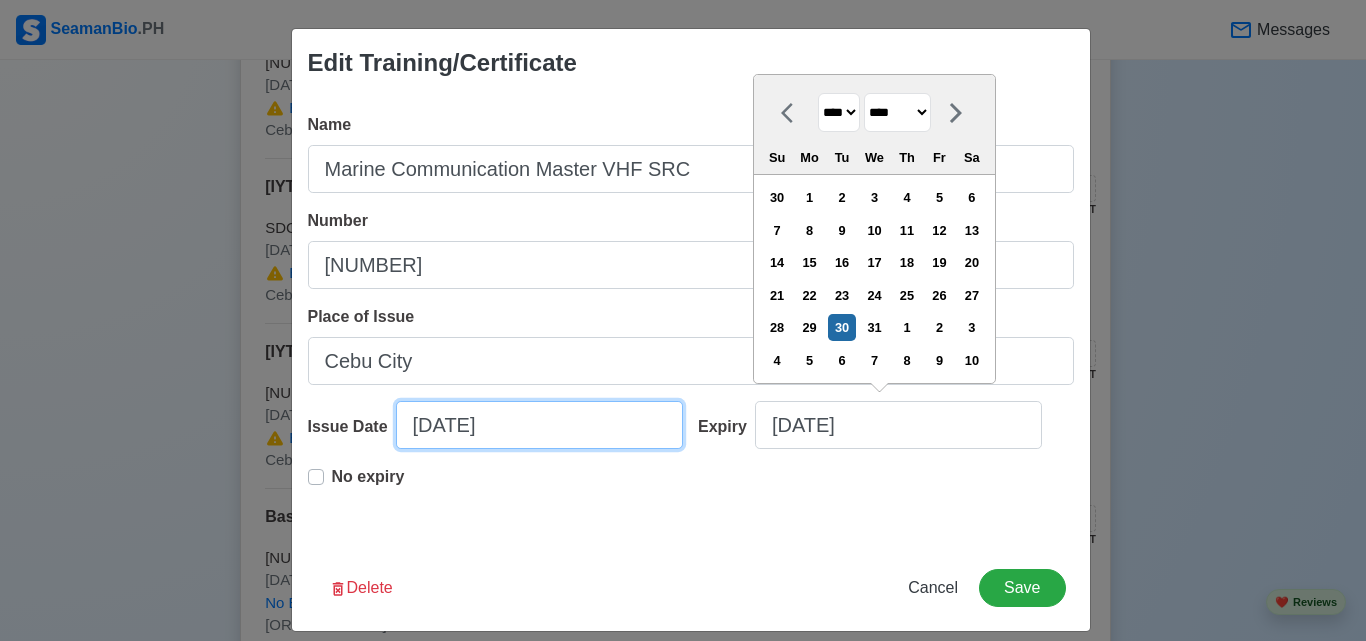 select on "****" 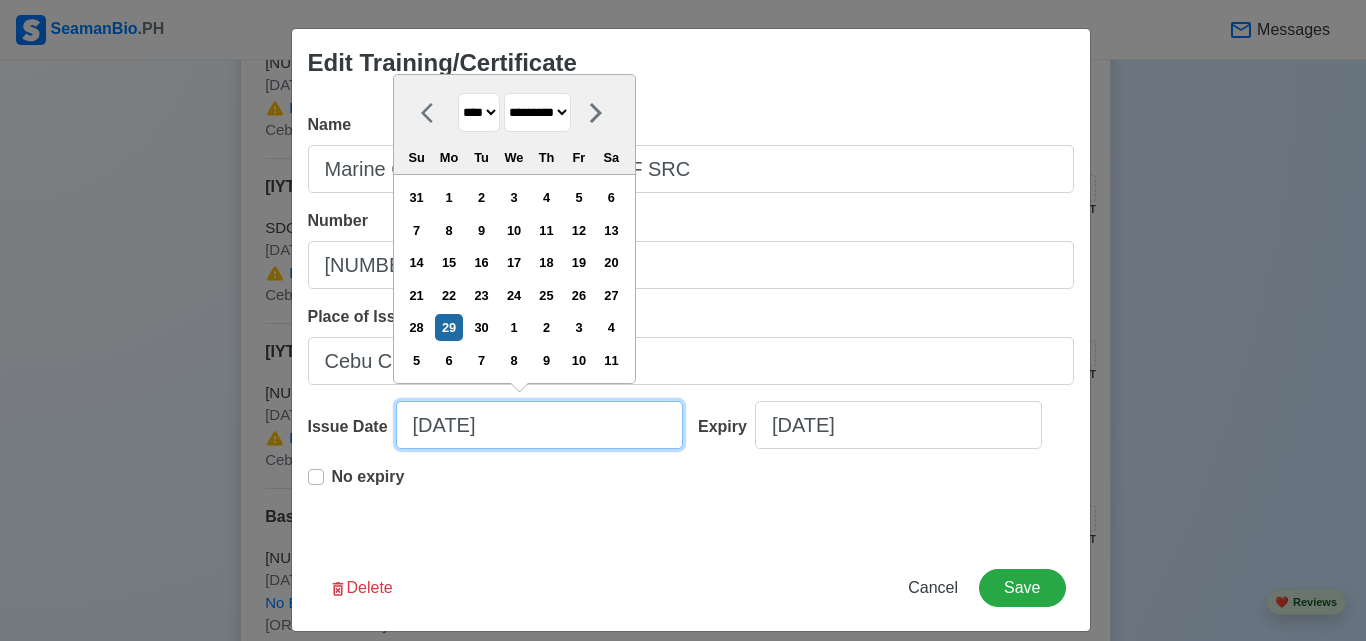 click on "09/29/2025" at bounding box center [539, 425] 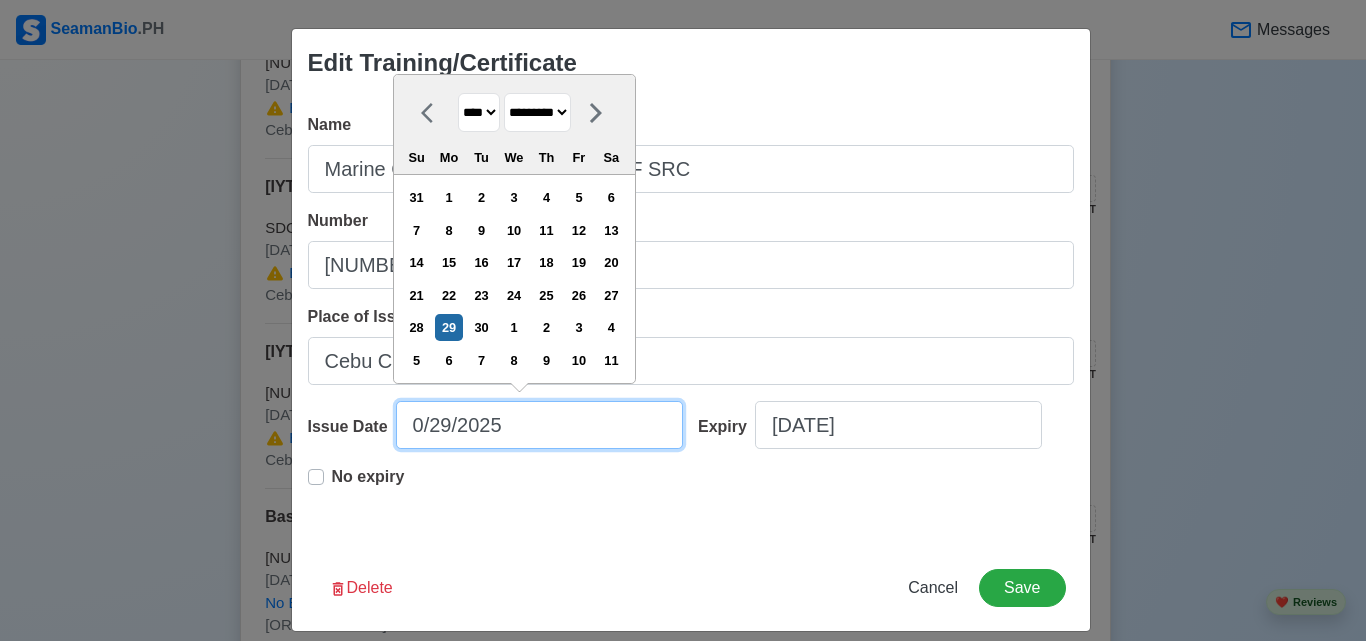 type on "07/29/2025" 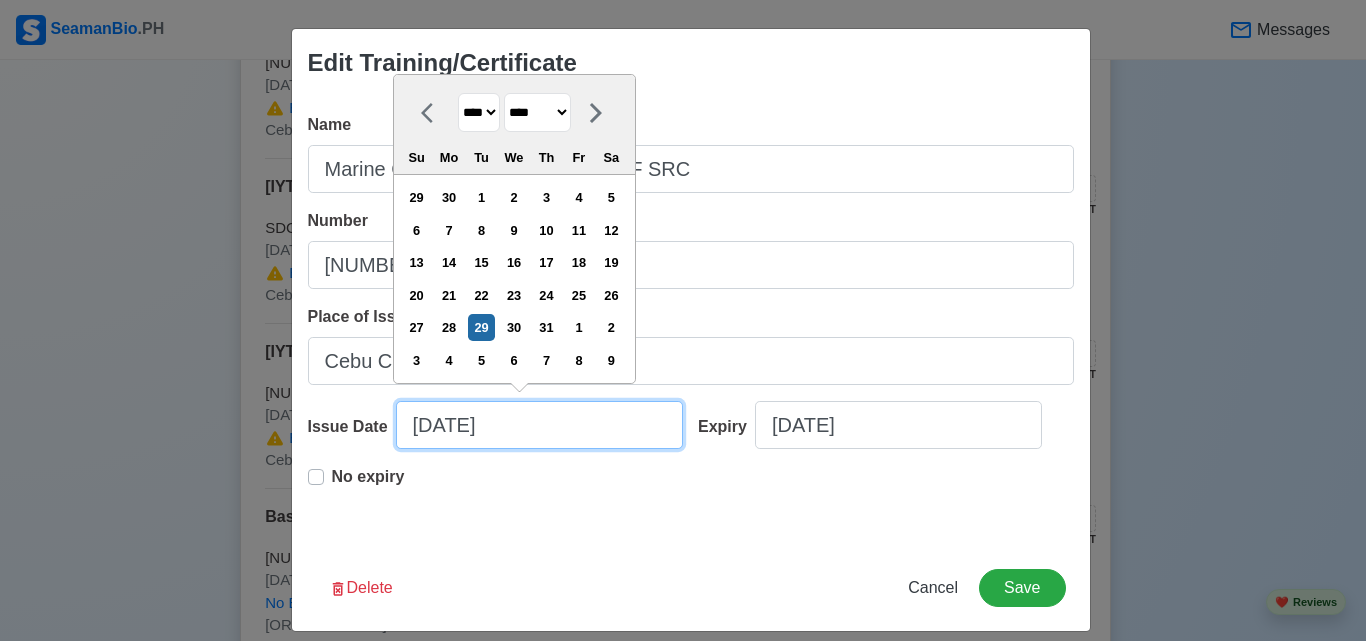type on "07/29/2025" 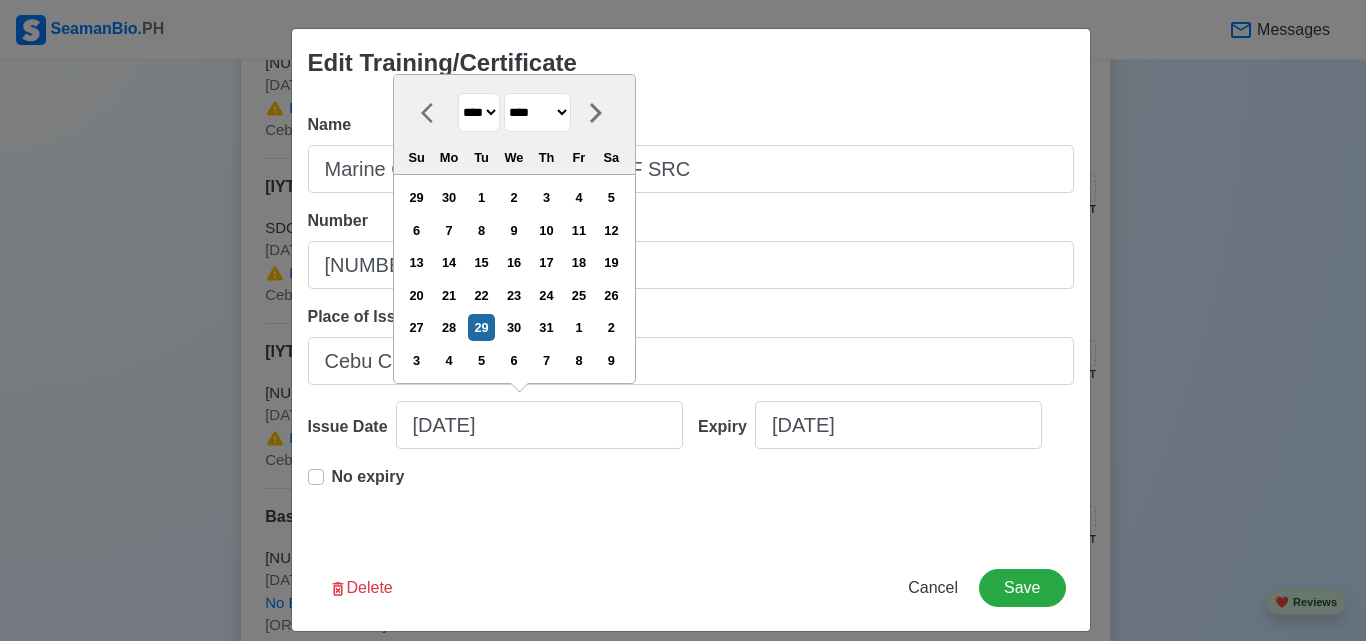 click on "No expiry" at bounding box center [691, 497] 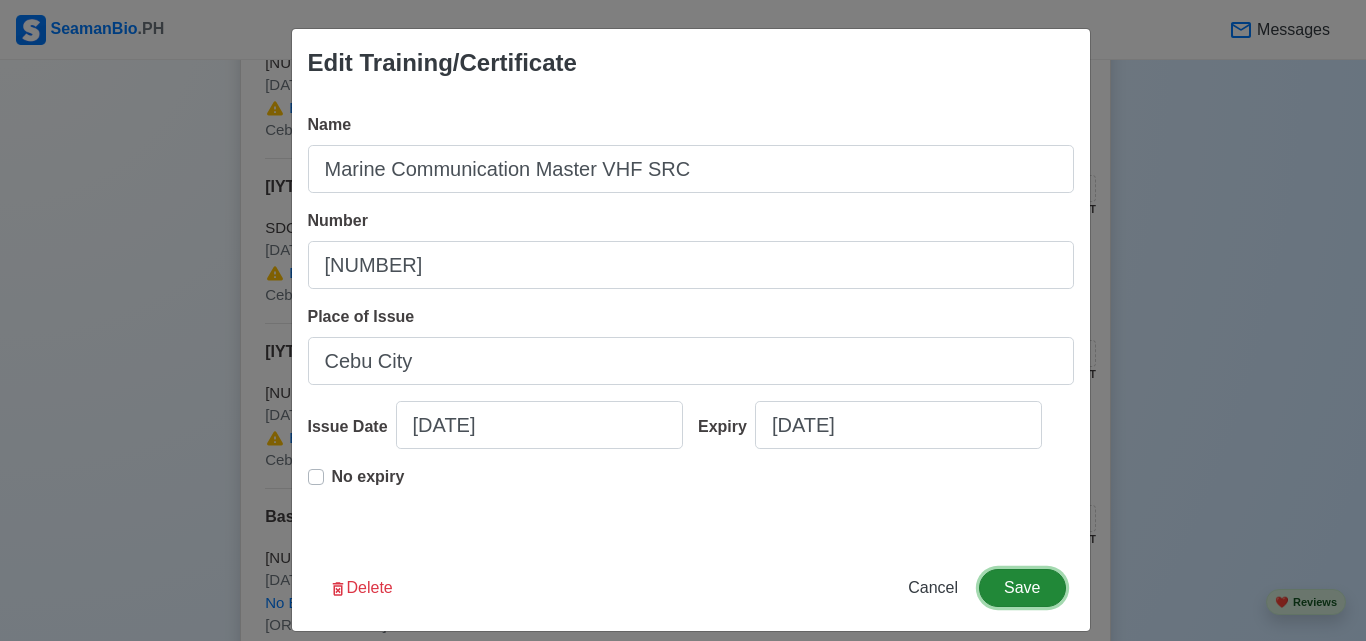 click on "Save" at bounding box center [1022, 588] 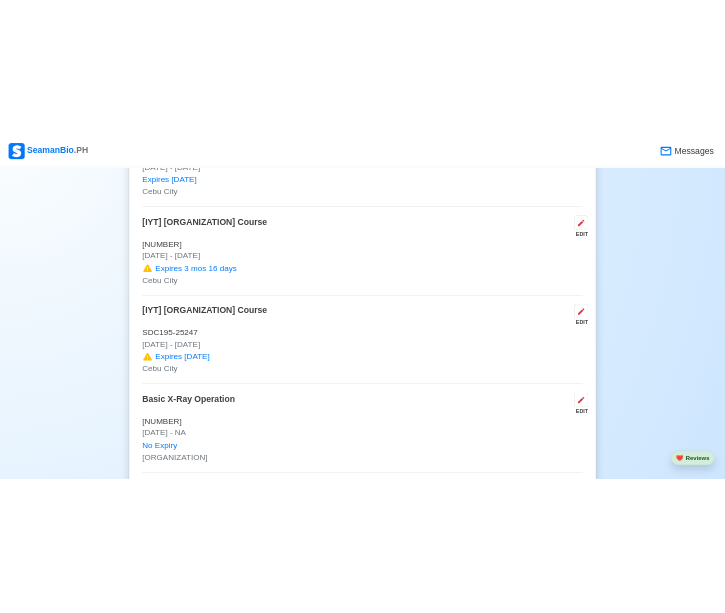 scroll, scrollTop: 4700, scrollLeft: 0, axis: vertical 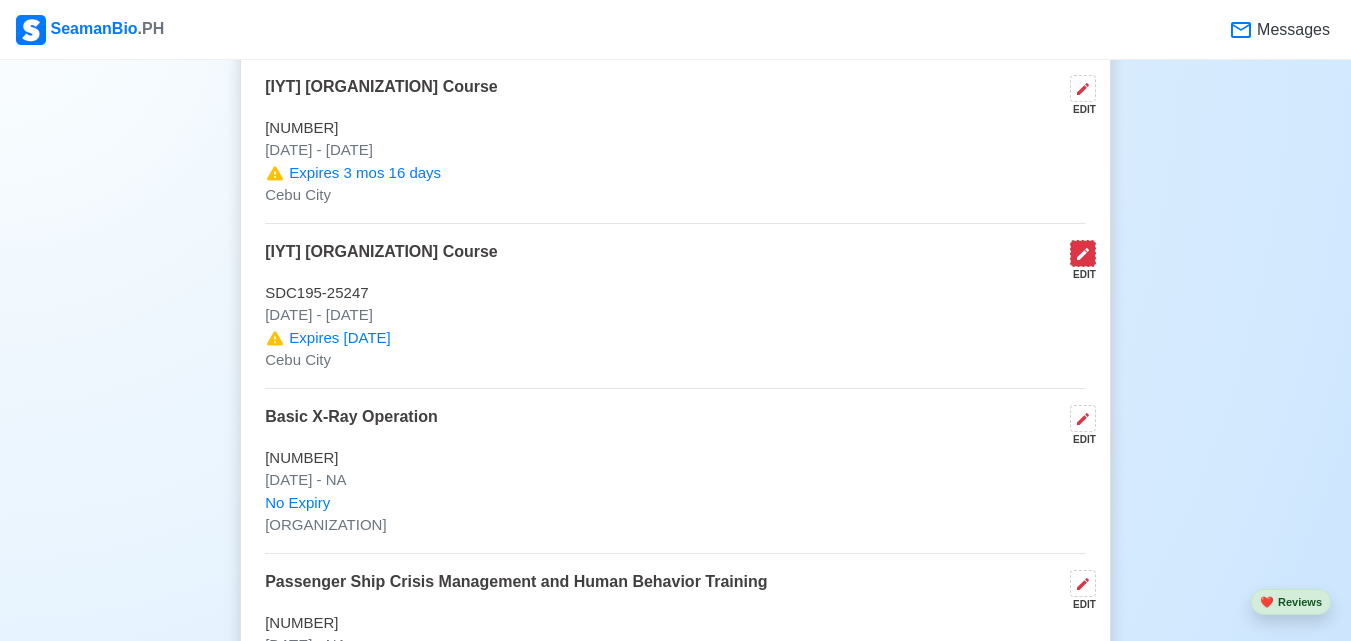 click 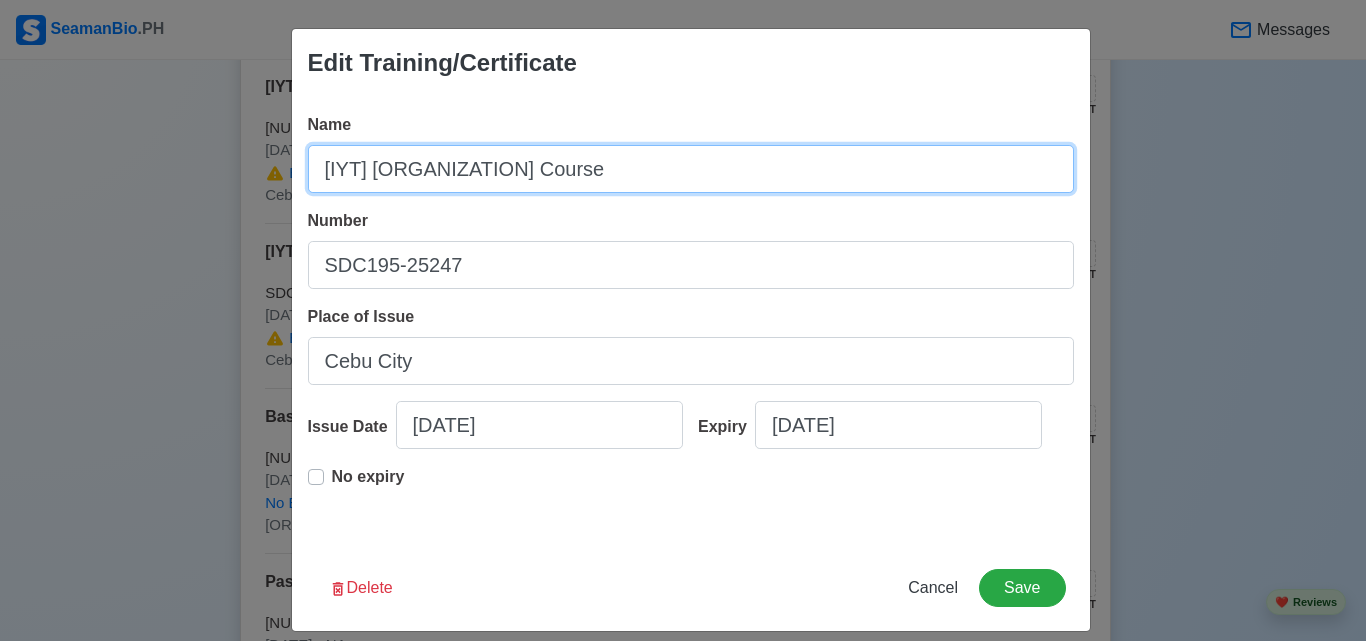 click on "IYT Superyacht Deck Crew Course" at bounding box center [691, 169] 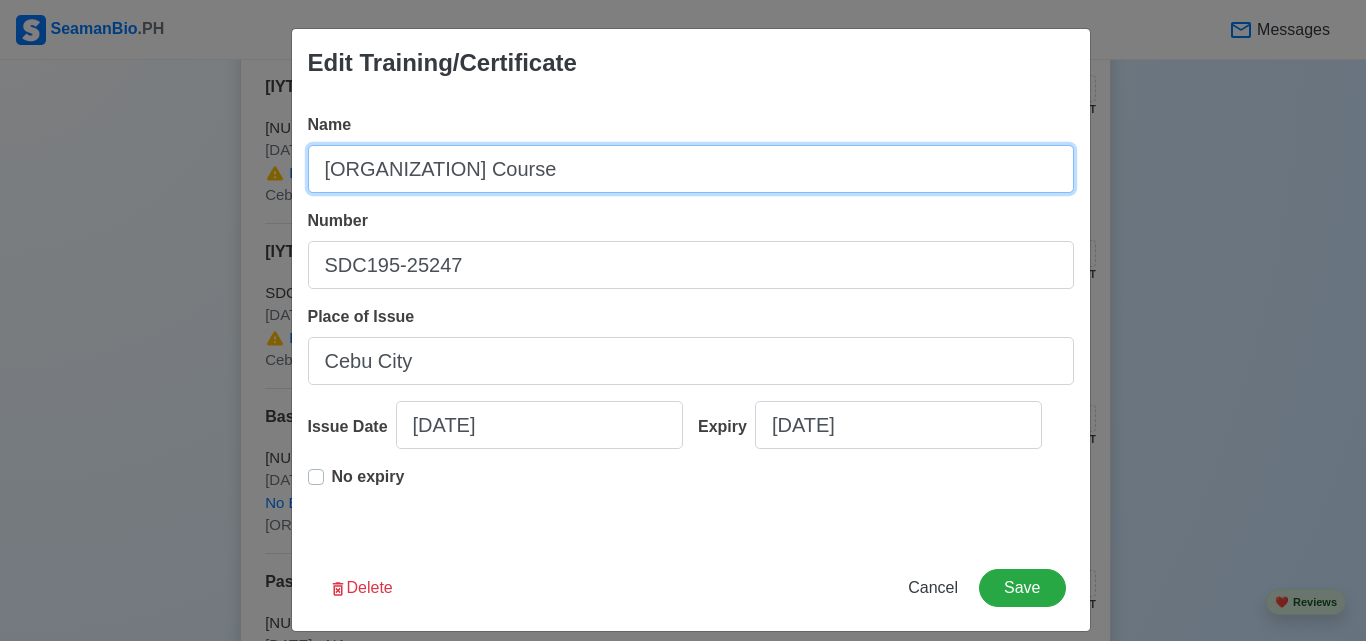 click on "Superyacht Deck Crew Course" at bounding box center [691, 169] 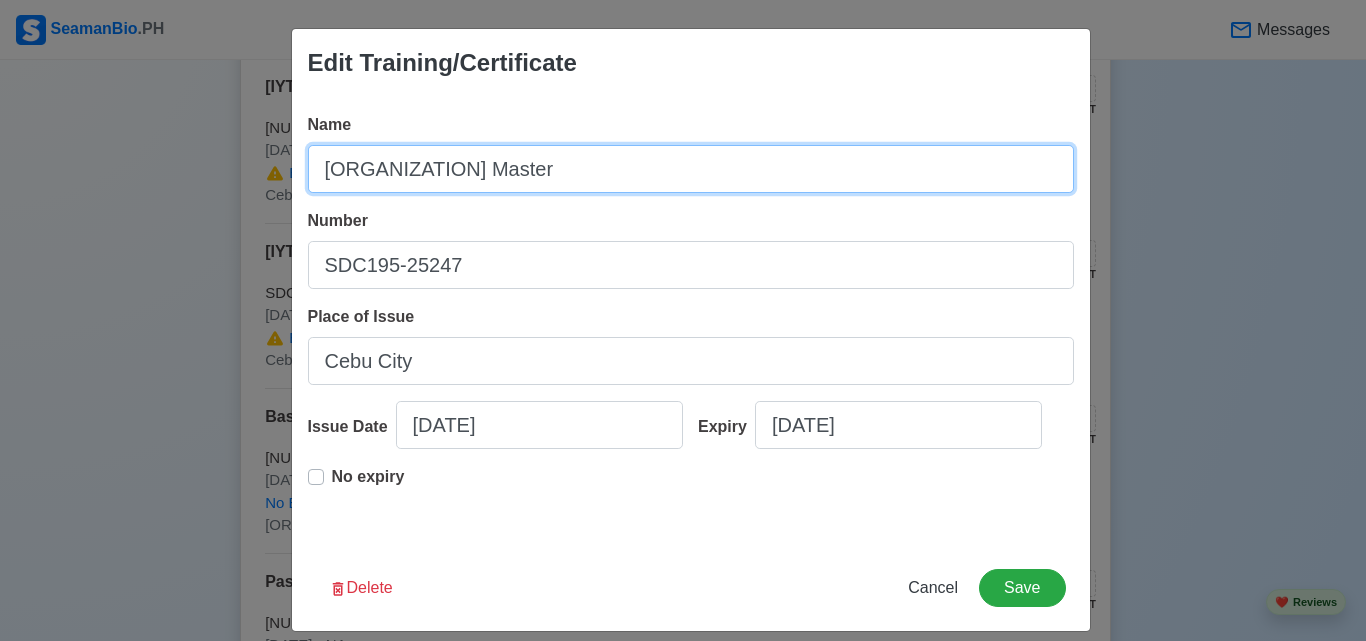 type on "Superyacht Deck Crew & Powerboat & RIB Master" 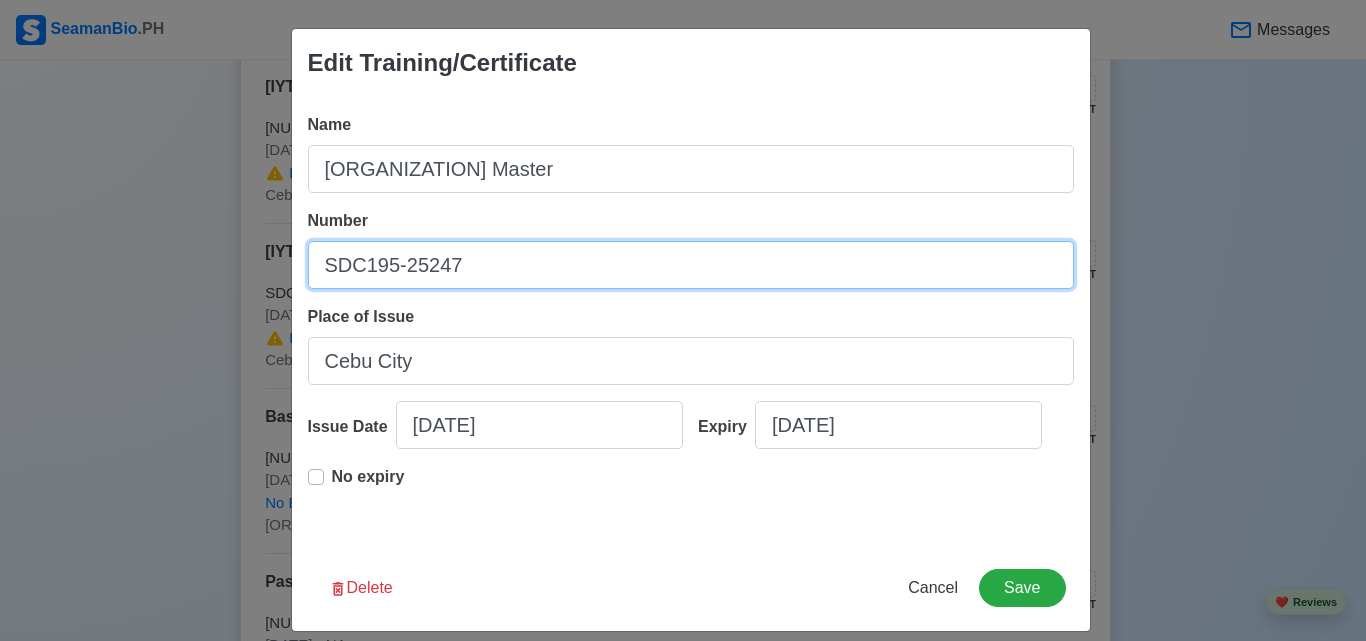 drag, startPoint x: 458, startPoint y: 263, endPoint x: 300, endPoint y: 263, distance: 158 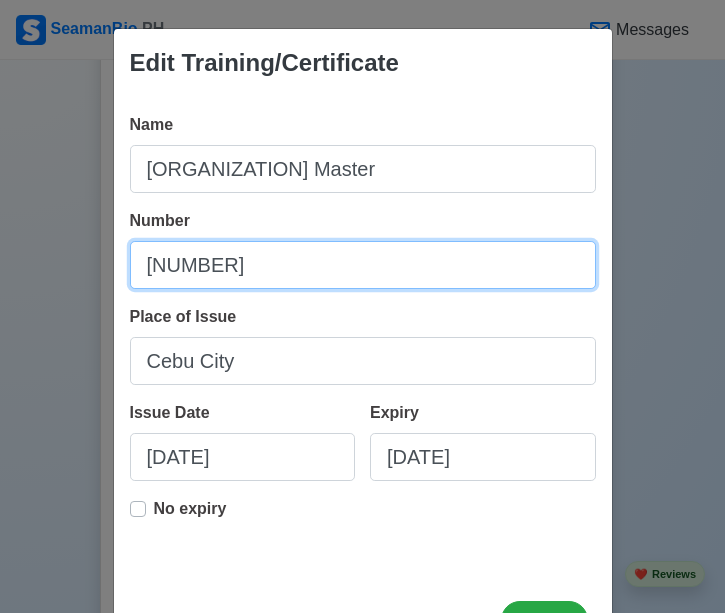 type on "SY-A370528" 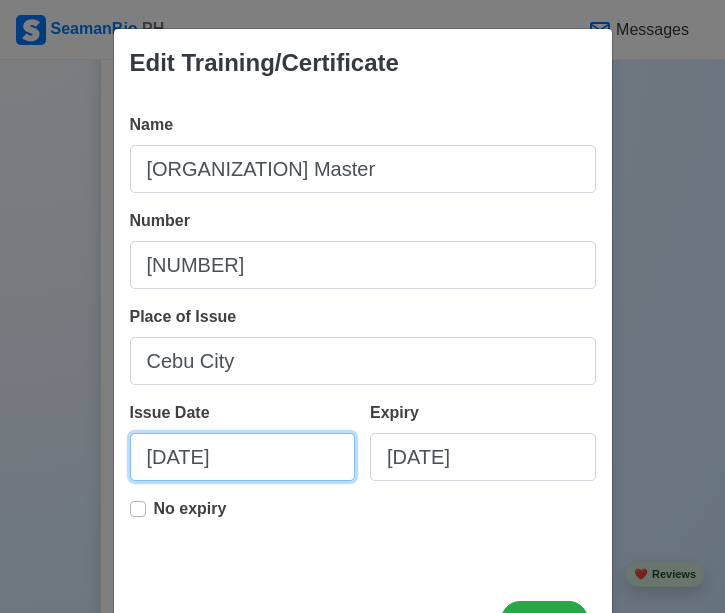 select on "****" 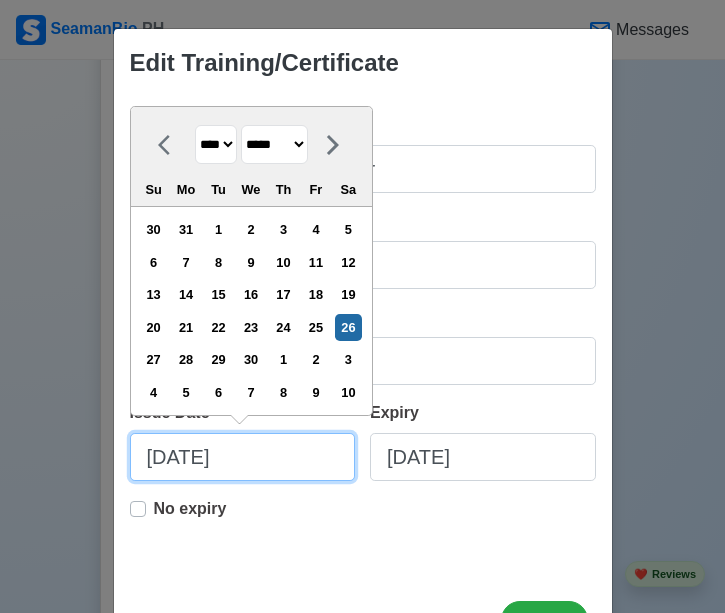 click on "04/26/2025" at bounding box center [243, 457] 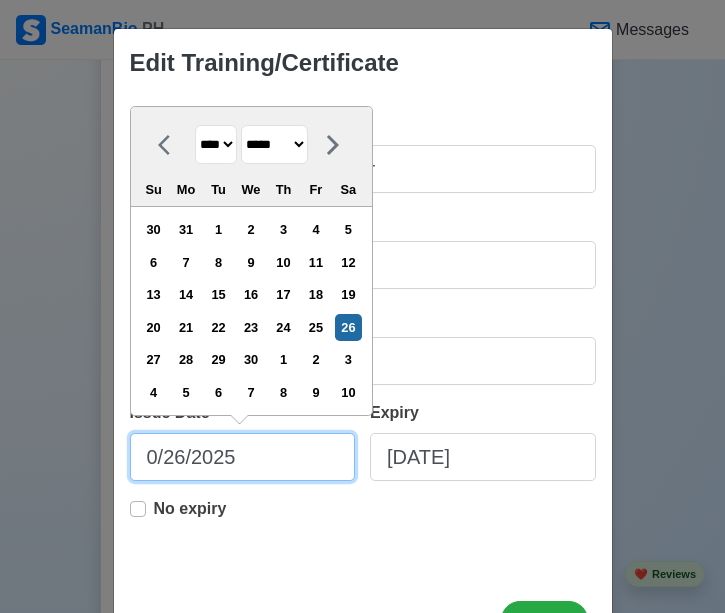 type on "07/26/2025" 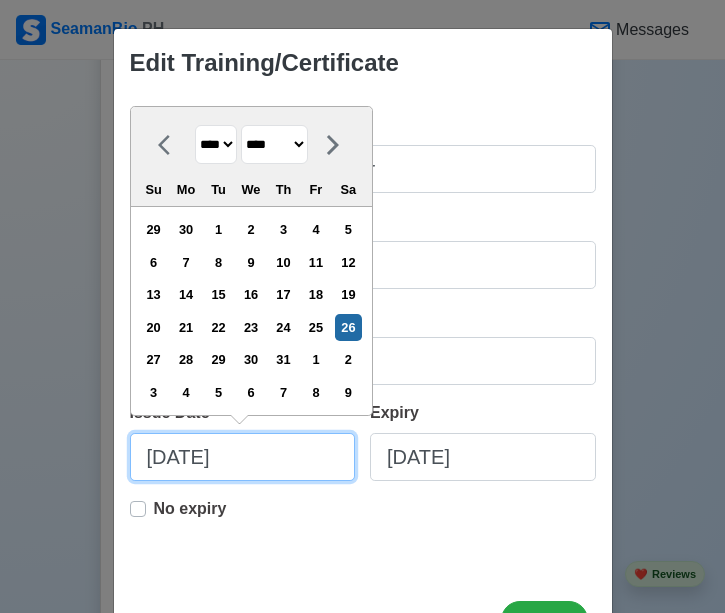 click on "07/26/2025" at bounding box center (243, 457) 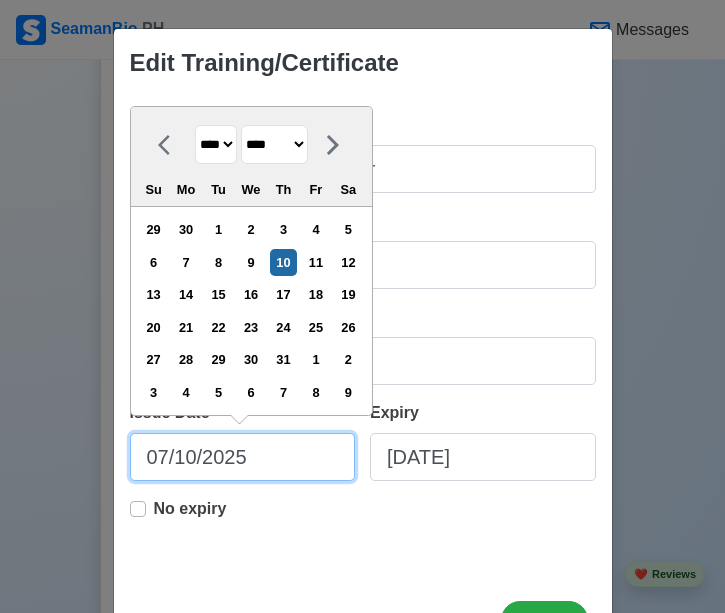 type on "07/10/2025" 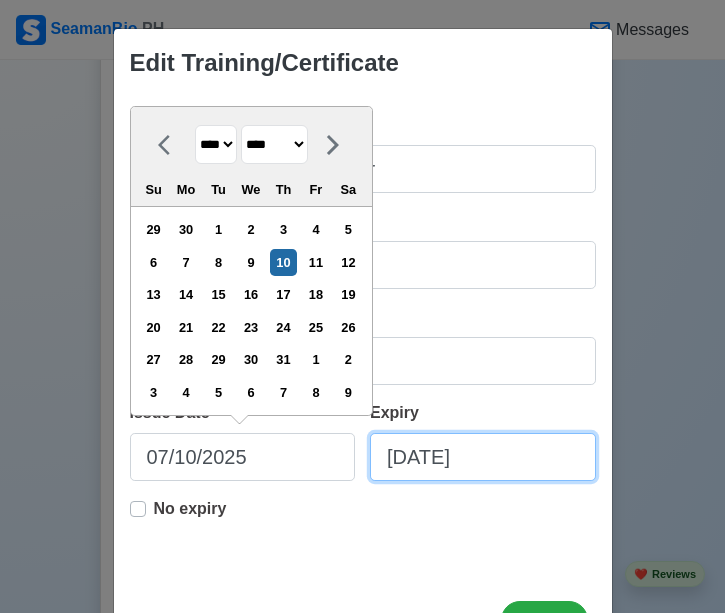 select on "****" 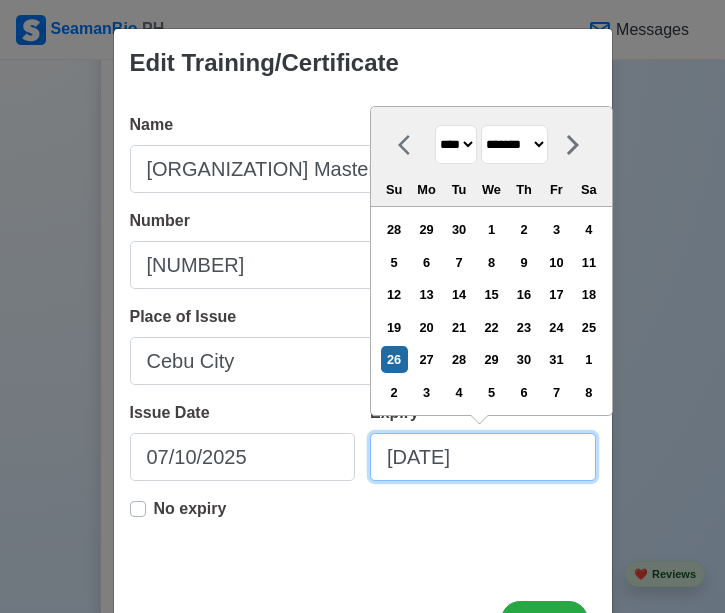 click on "10/26/2025" at bounding box center [483, 457] 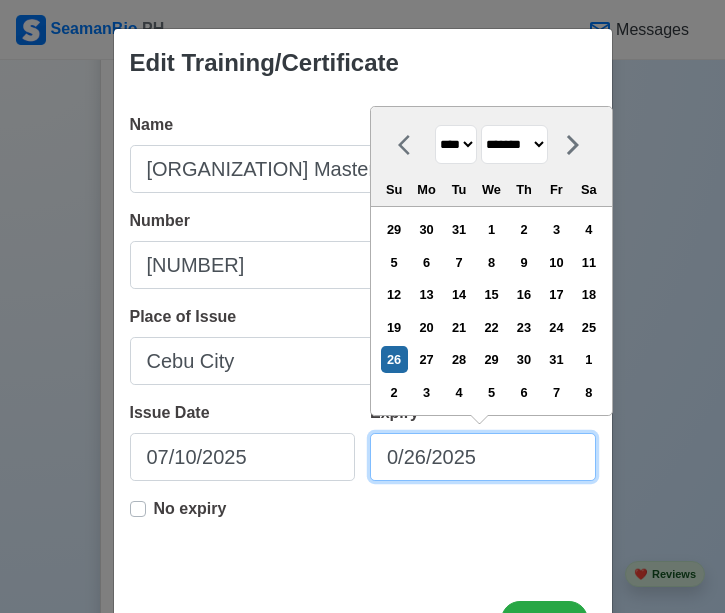 type on "07/26/2025" 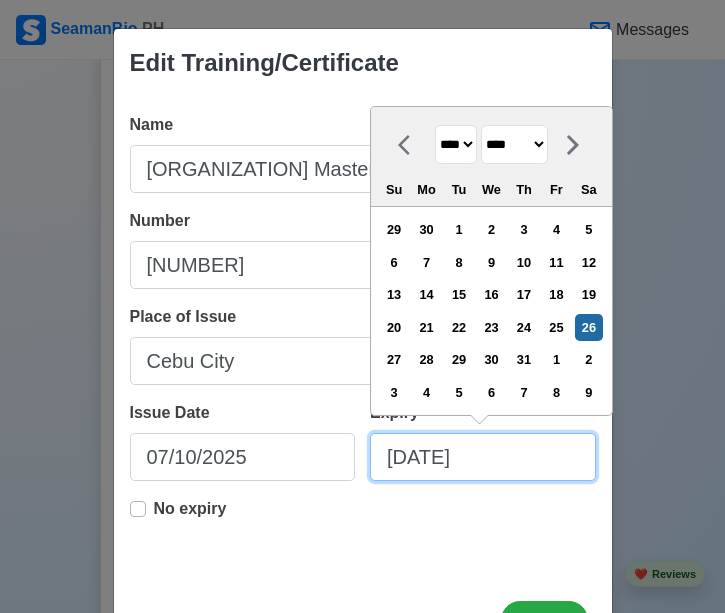 click on "07/26/2025" at bounding box center [483, 457] 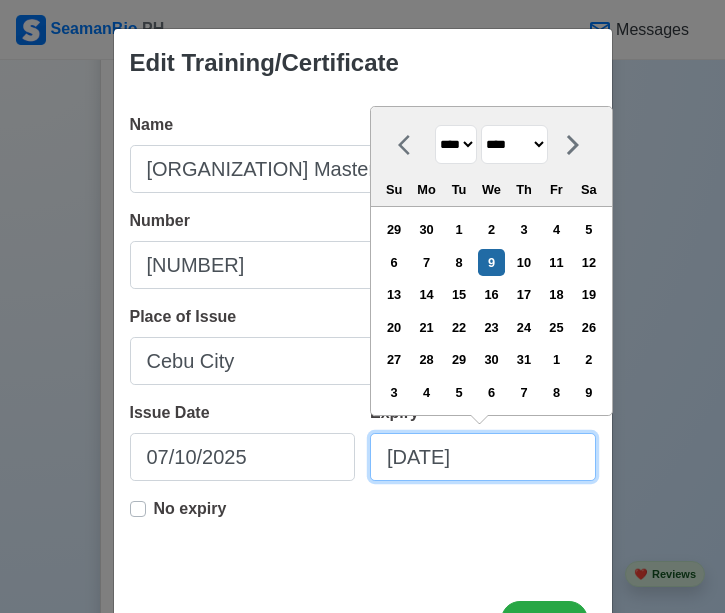 click on "07/09/2025" at bounding box center [483, 457] 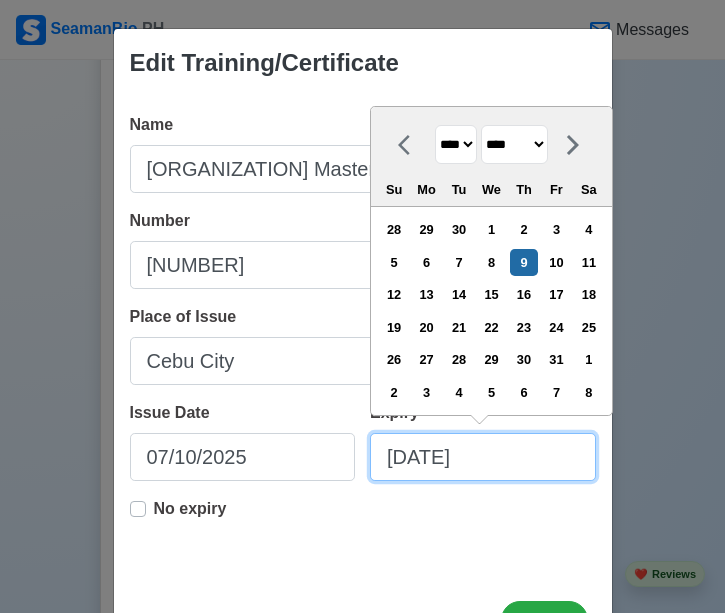 type on "07/09/2030" 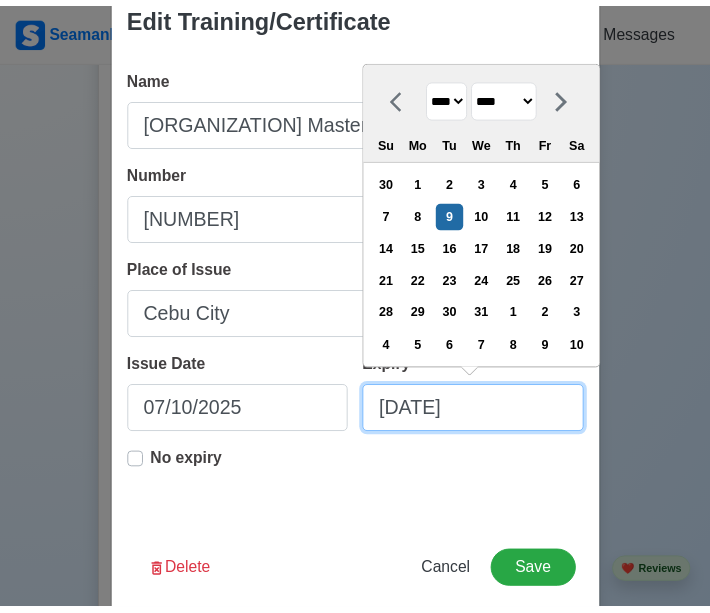 scroll, scrollTop: 79, scrollLeft: 0, axis: vertical 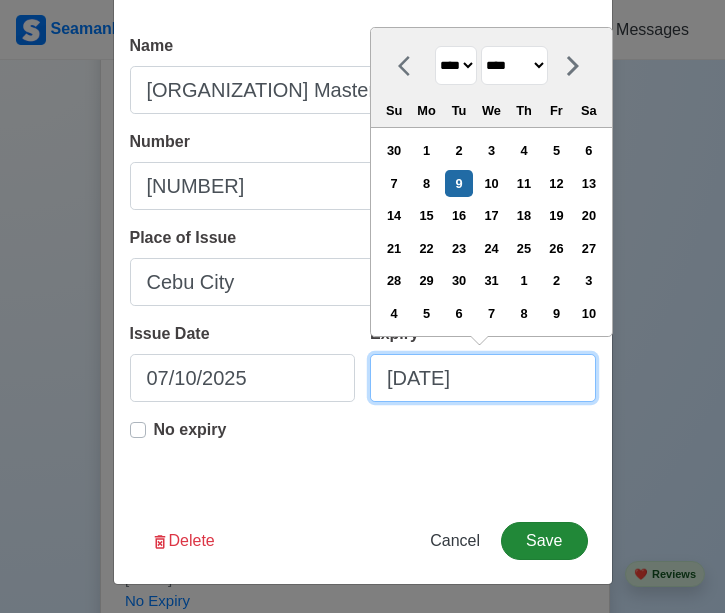 type on "07/09/2030" 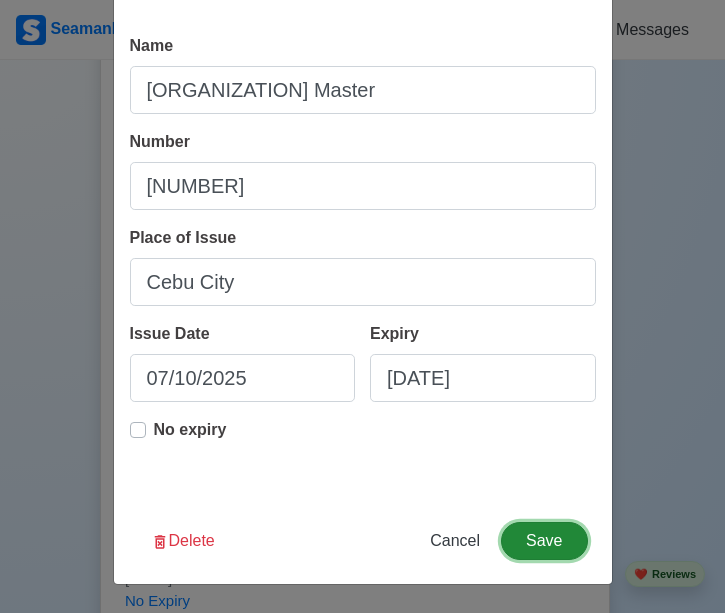 click on "Save" at bounding box center (544, 541) 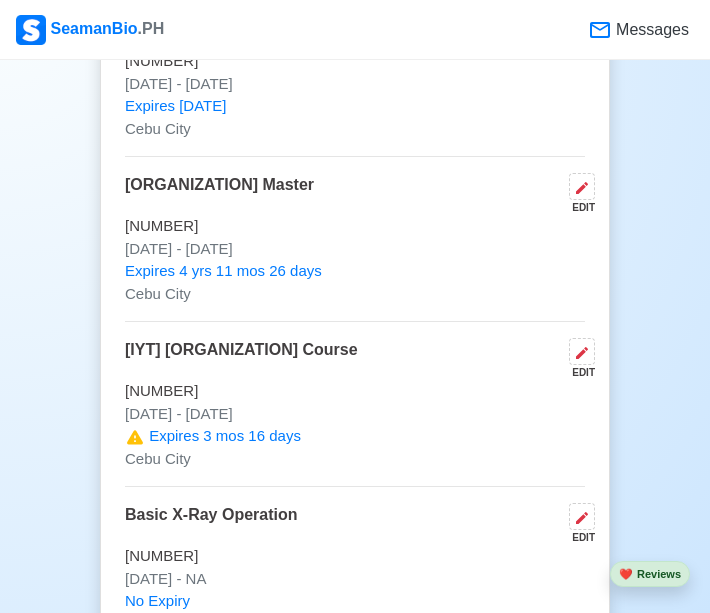 click on "EDIT" at bounding box center [578, 207] 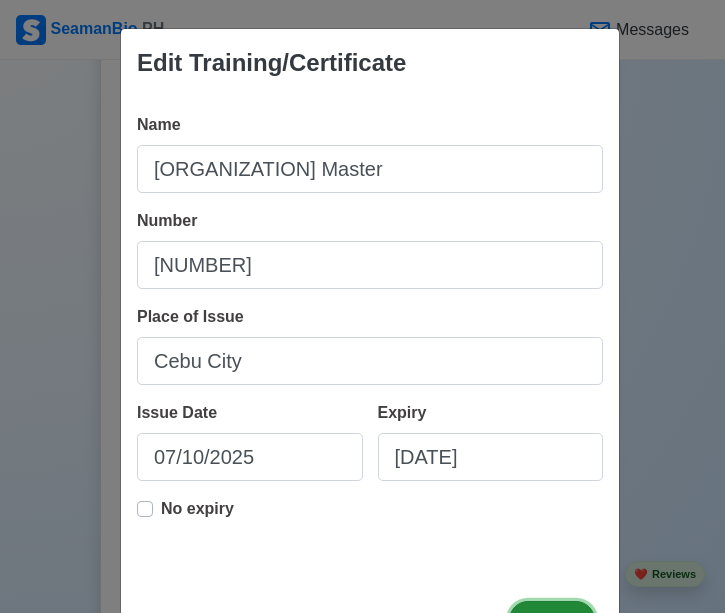 click on "Save" at bounding box center [552, 620] 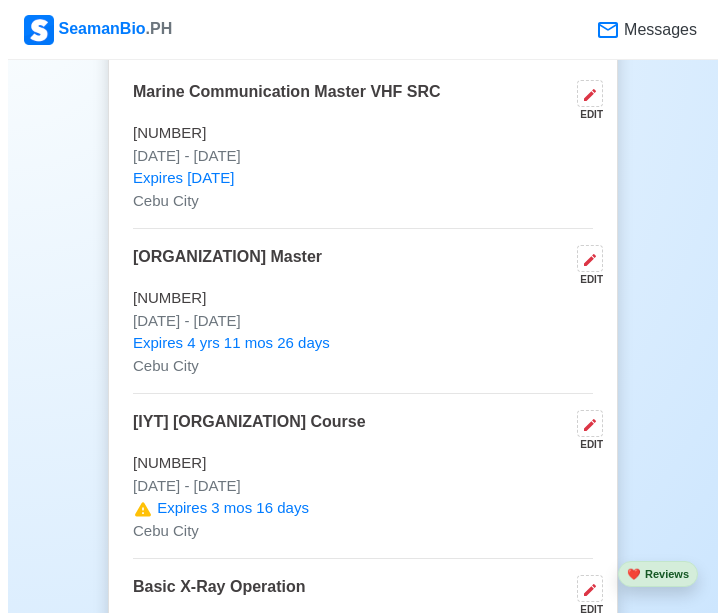 scroll, scrollTop: 4600, scrollLeft: 0, axis: vertical 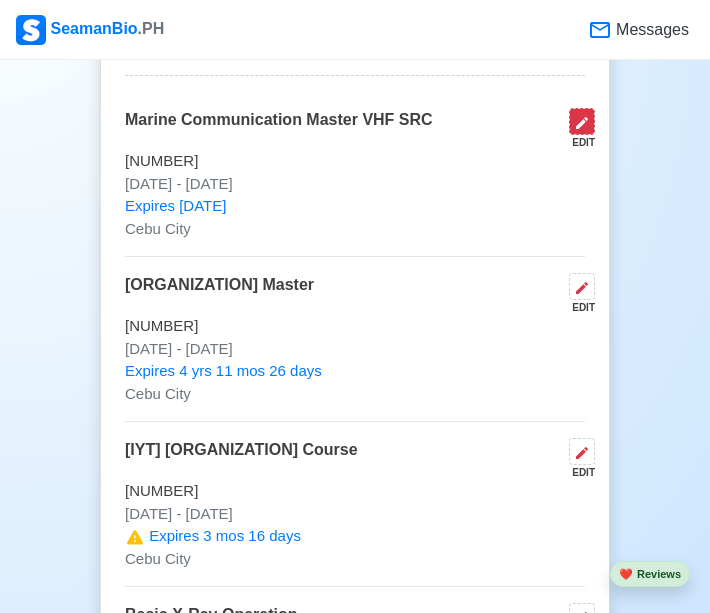 click at bounding box center (582, 121) 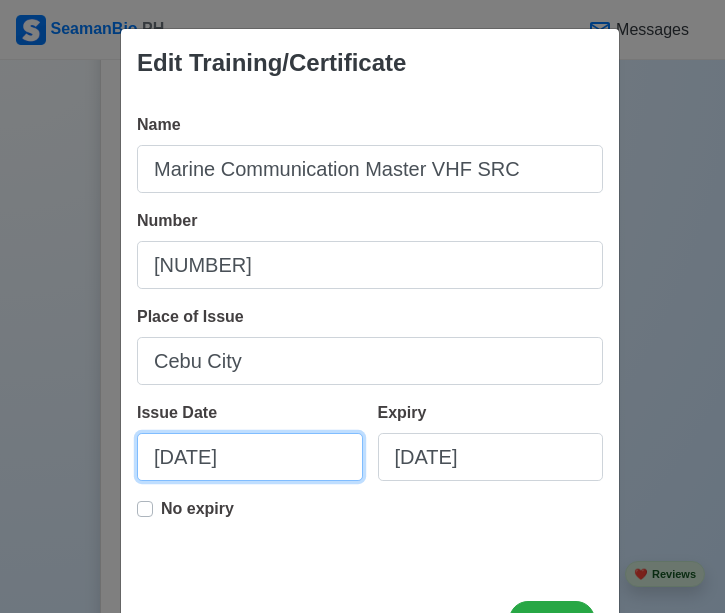 select on "****" 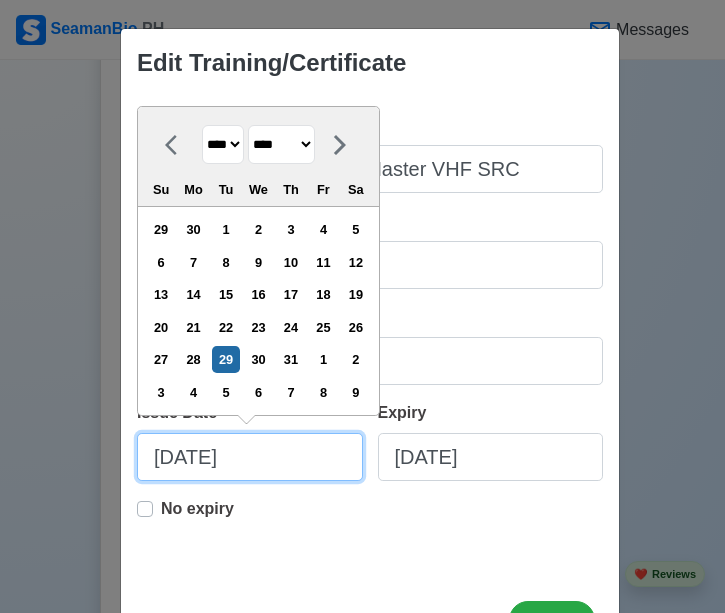 click on "07/29/2025" at bounding box center [250, 457] 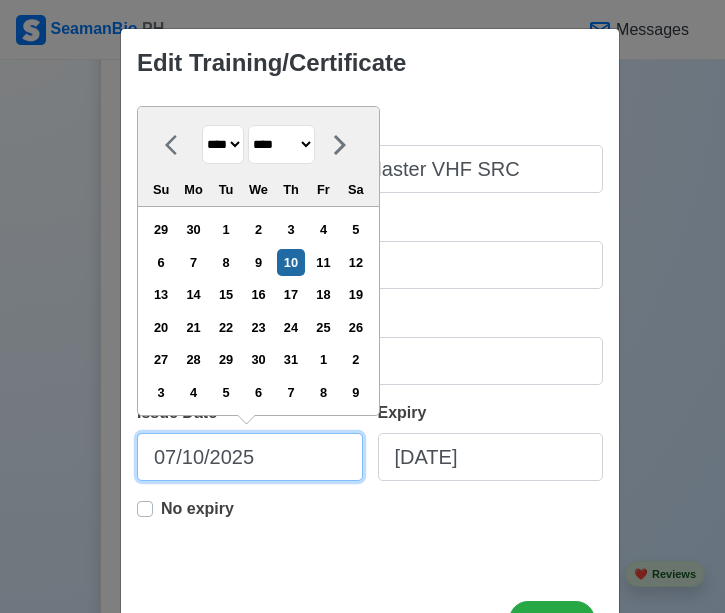 type on "07/10/2025" 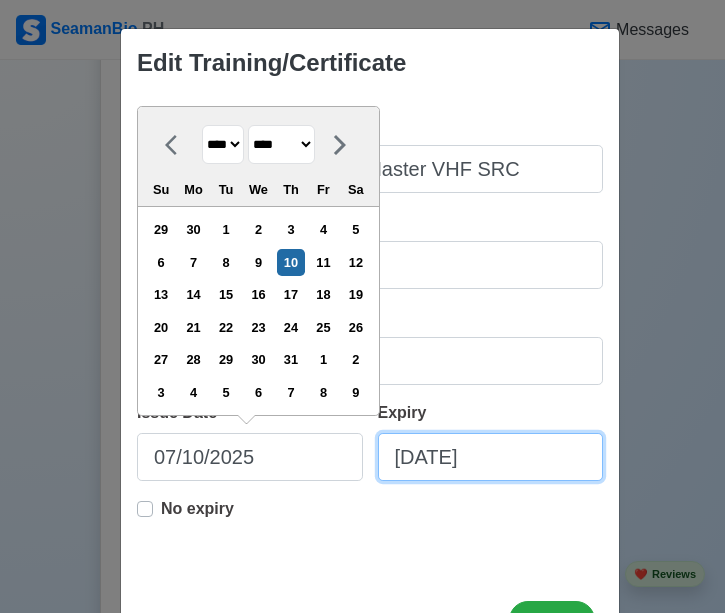 select on "****" 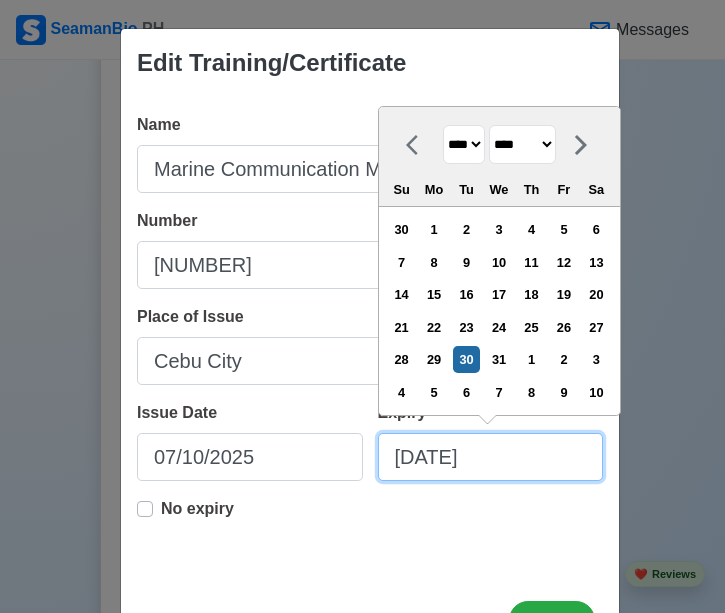 click on "07/30/2030" at bounding box center [491, 457] 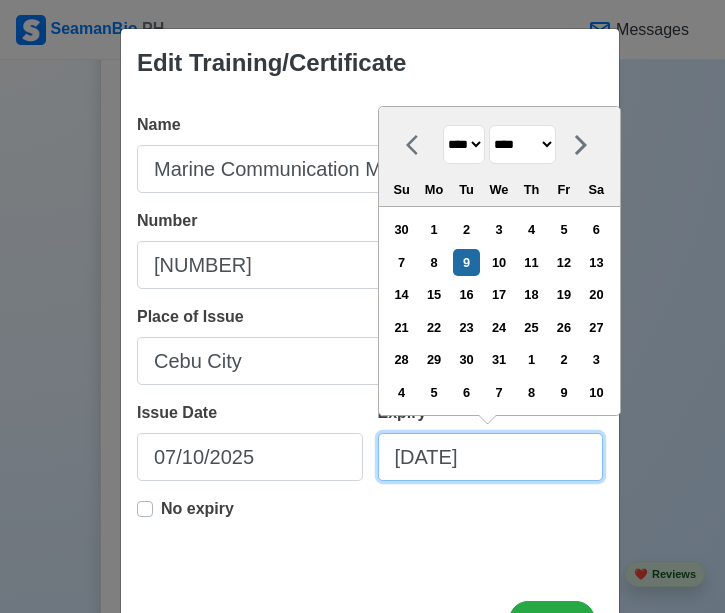 type on "07/09/2030" 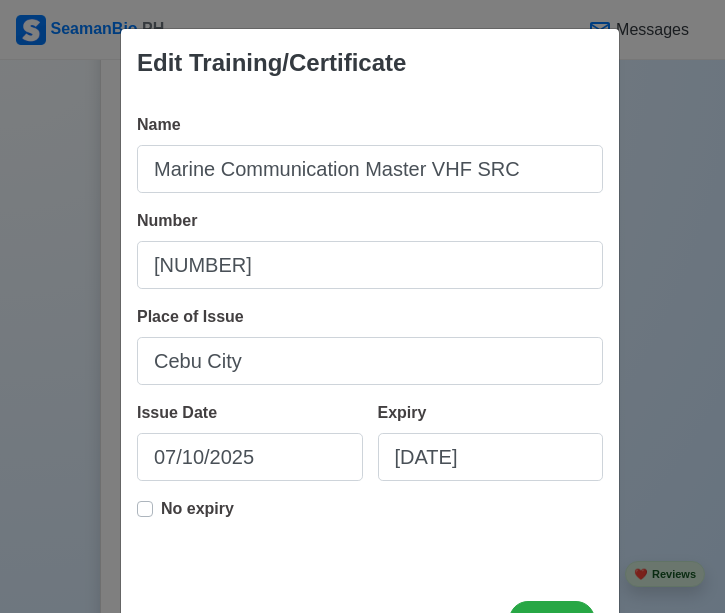 click on "No expiry" at bounding box center [370, 529] 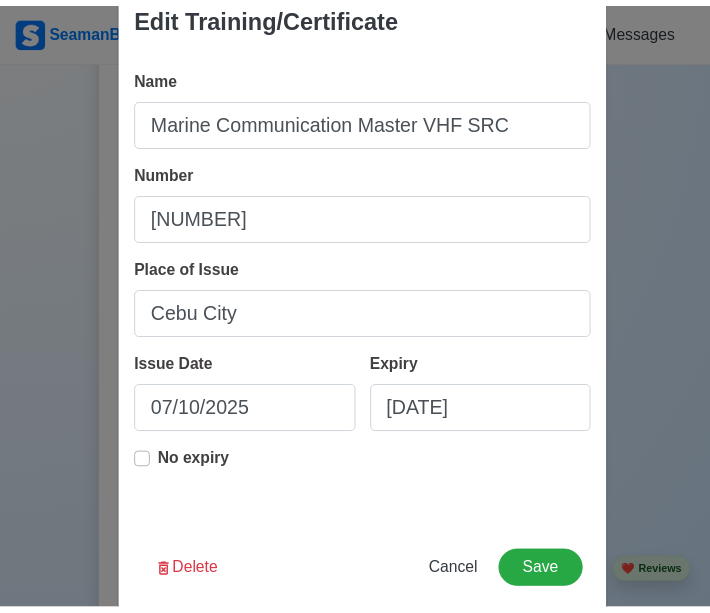 scroll, scrollTop: 79, scrollLeft: 0, axis: vertical 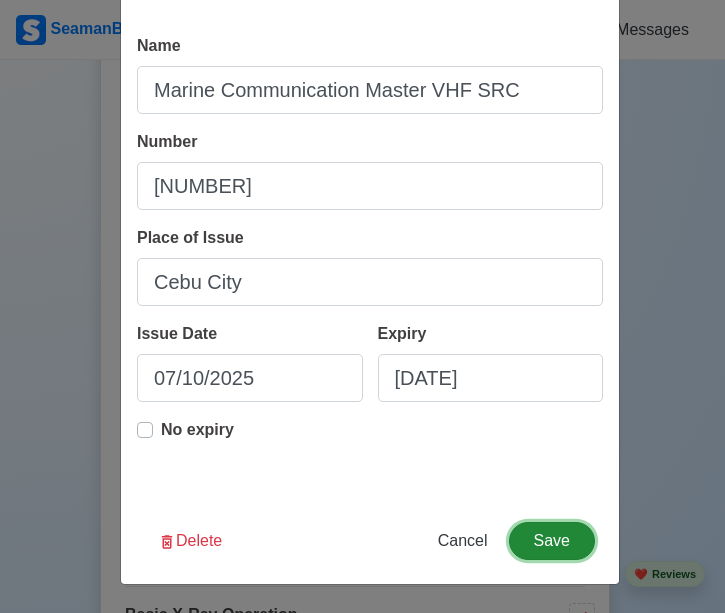 click on "Save" at bounding box center [552, 541] 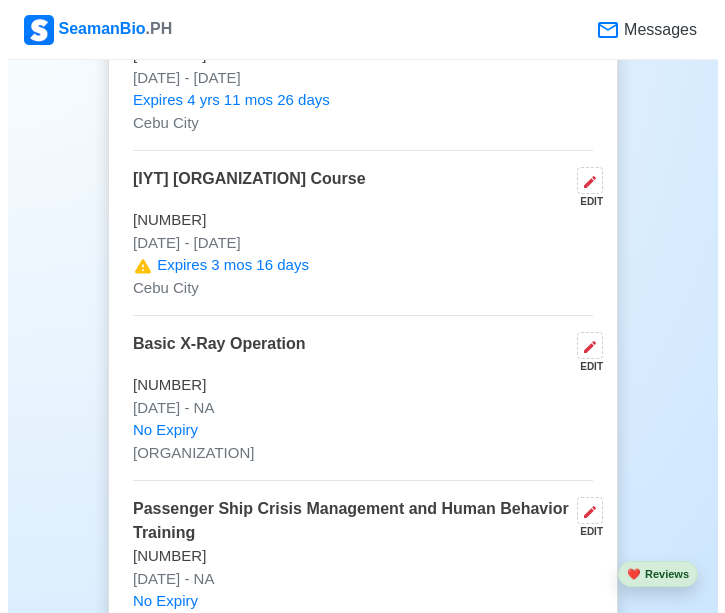 scroll, scrollTop: 4900, scrollLeft: 0, axis: vertical 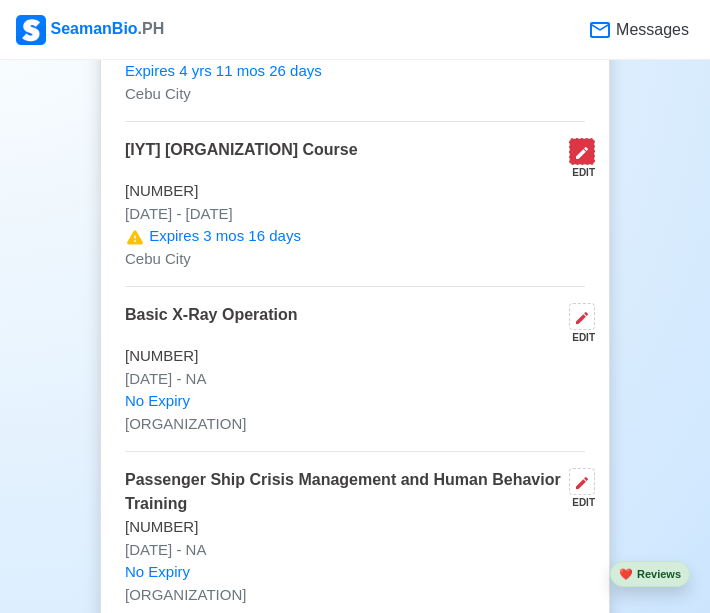 click 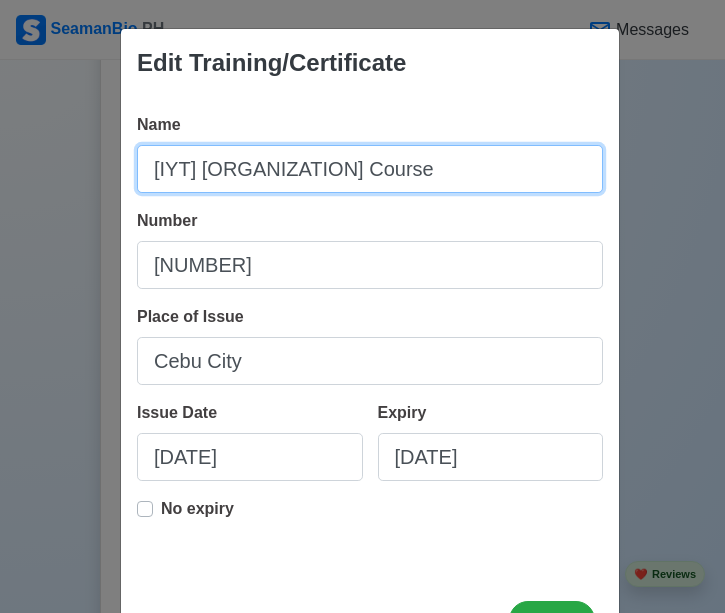 click on "IYT Personal Watercraft (PWC) Operations Course" at bounding box center [370, 169] 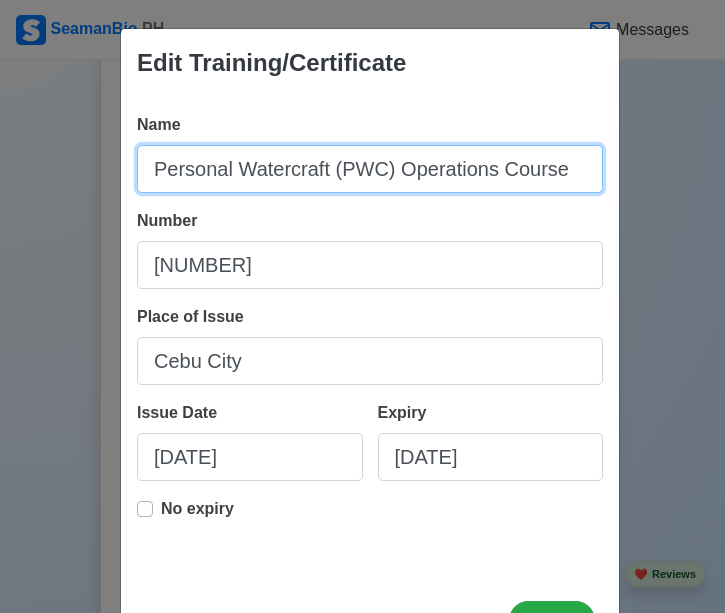 type on "Personal Watercraft (PWC) Operations Course" 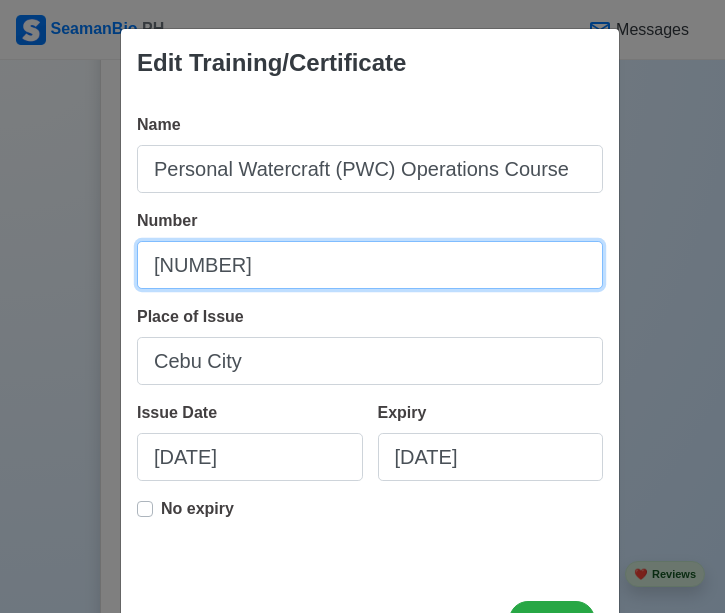 drag, startPoint x: 308, startPoint y: 269, endPoint x: 140, endPoint y: 264, distance: 168.07439 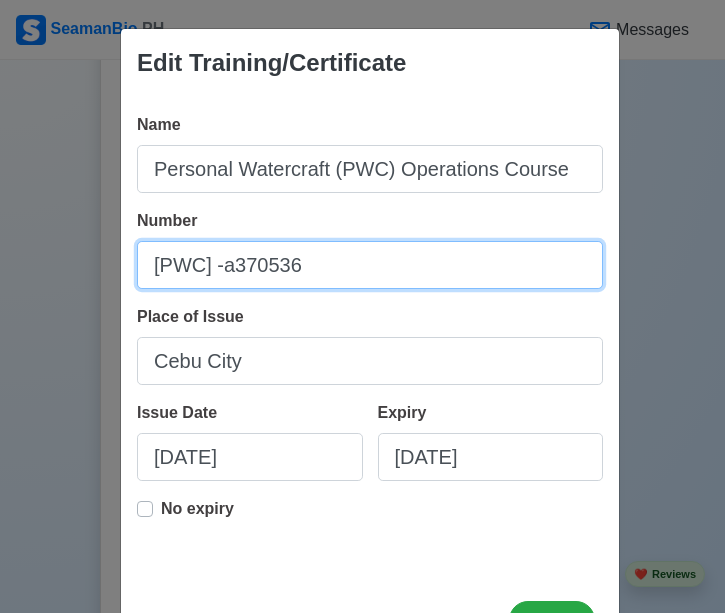 click on "PWC -a370536" at bounding box center [370, 265] 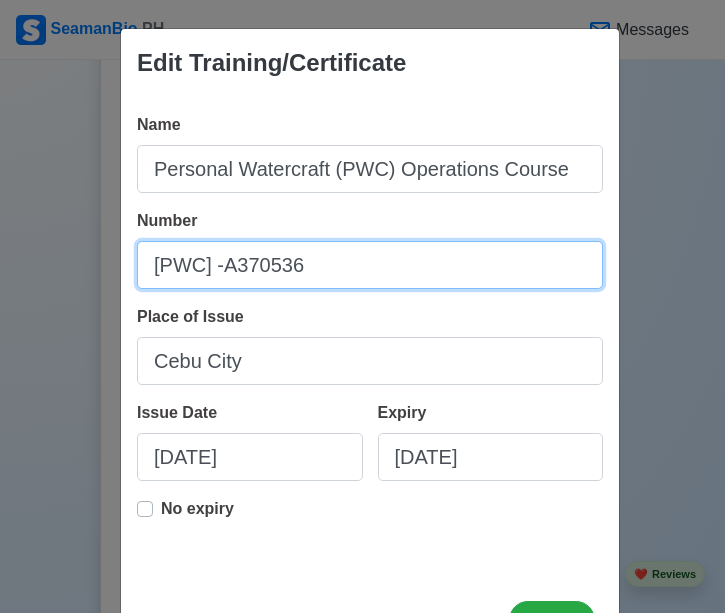 type on "PWC -A370536" 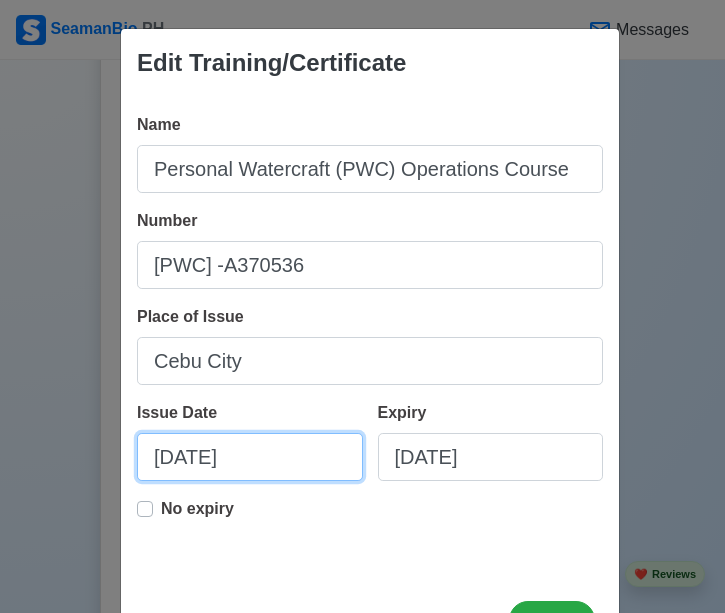 select on "****" 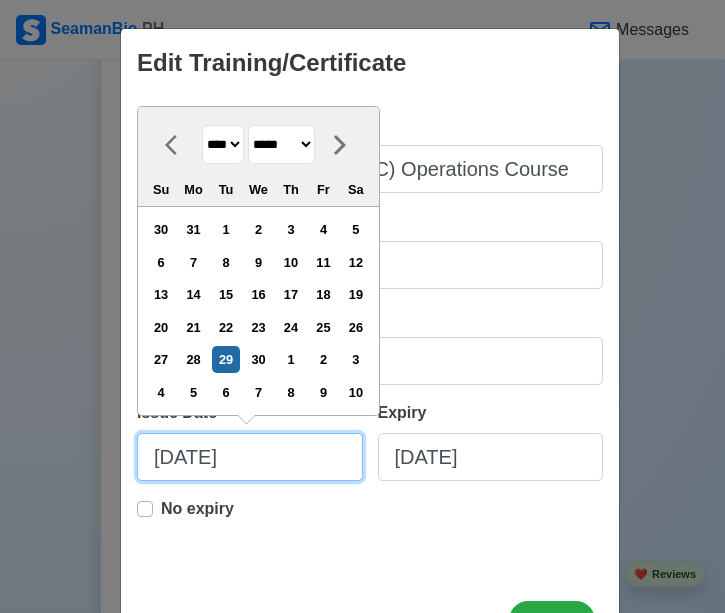 drag, startPoint x: 165, startPoint y: 457, endPoint x: 134, endPoint y: 457, distance: 31 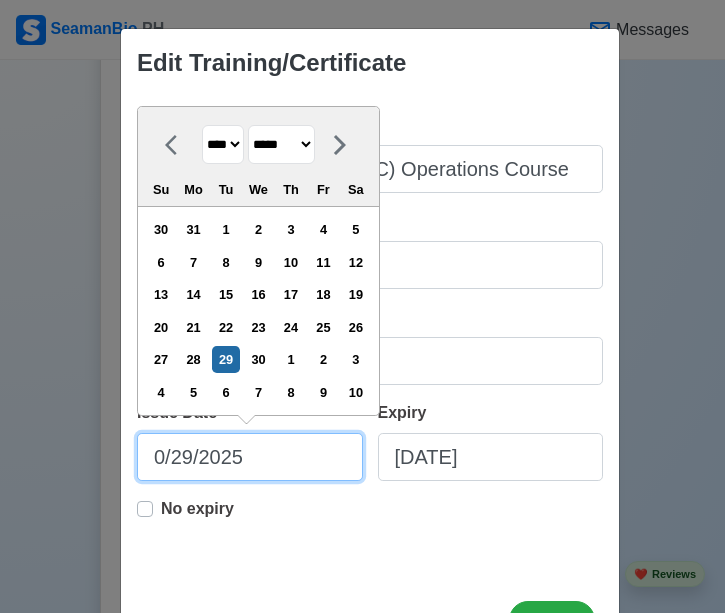 type on "07/29/2025" 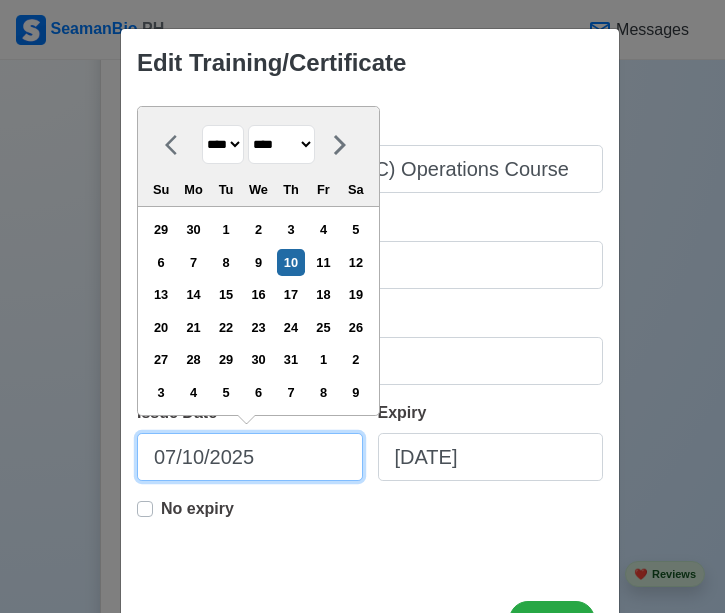 type on "07/10/2025" 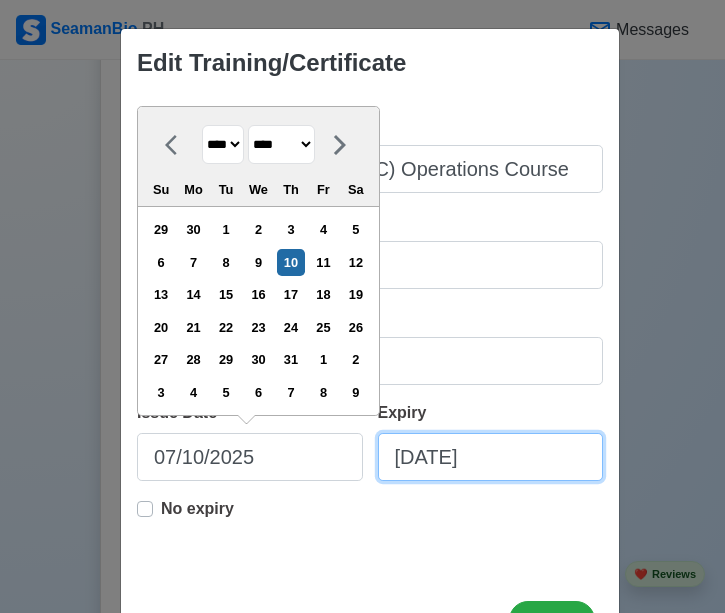 click on "10/29/2025" at bounding box center (491, 457) 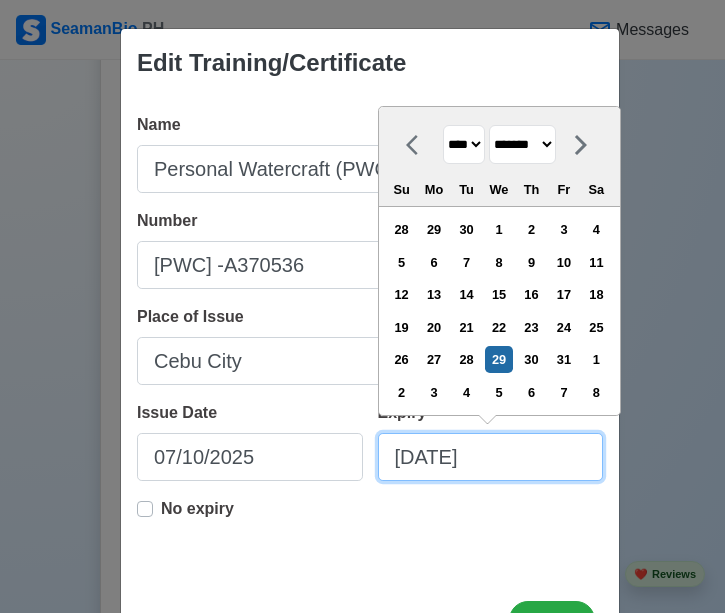 type on "1/29/2025" 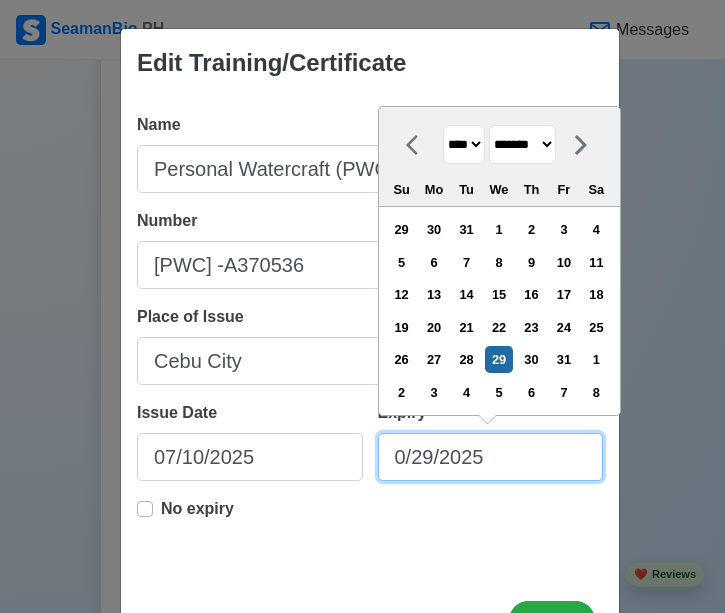 type on "09/29/2025" 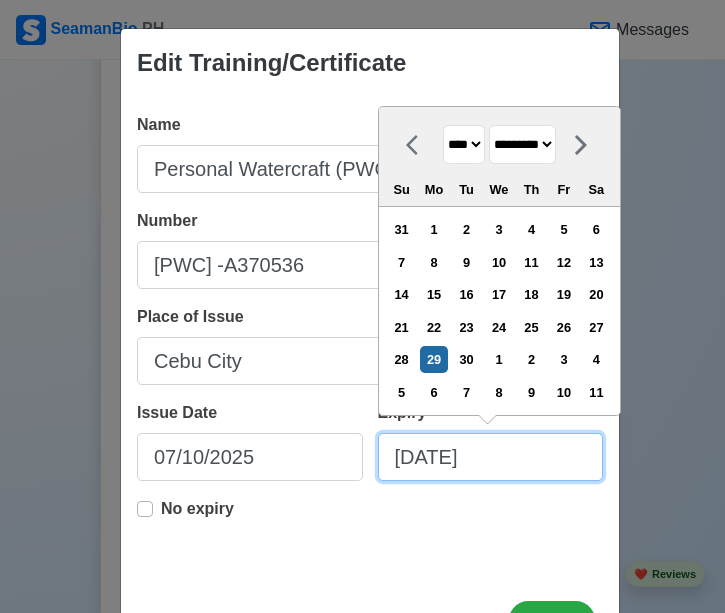 click on "09/29/2025" at bounding box center (491, 457) 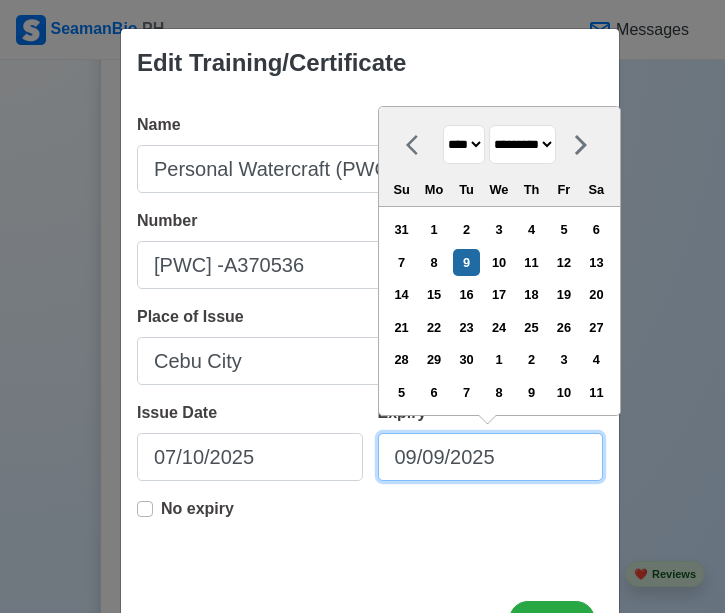 drag, startPoint x: 403, startPoint y: 452, endPoint x: 414, endPoint y: 461, distance: 14.21267 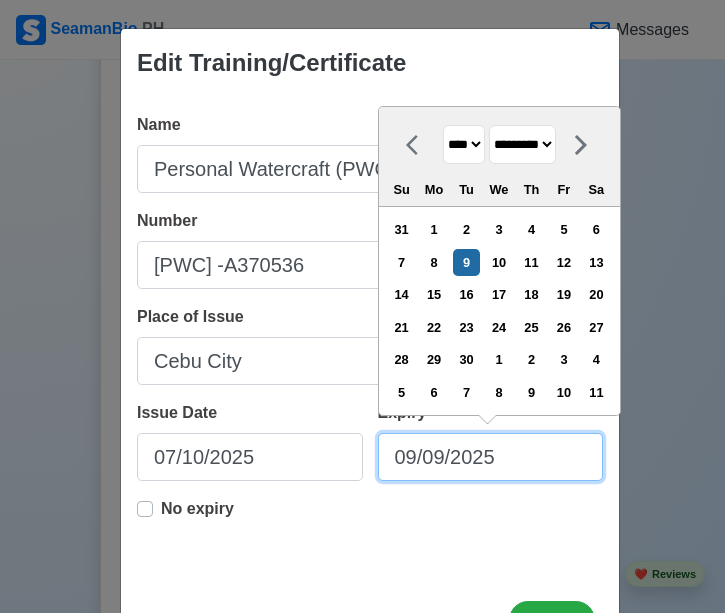 type on "07/09/2025" 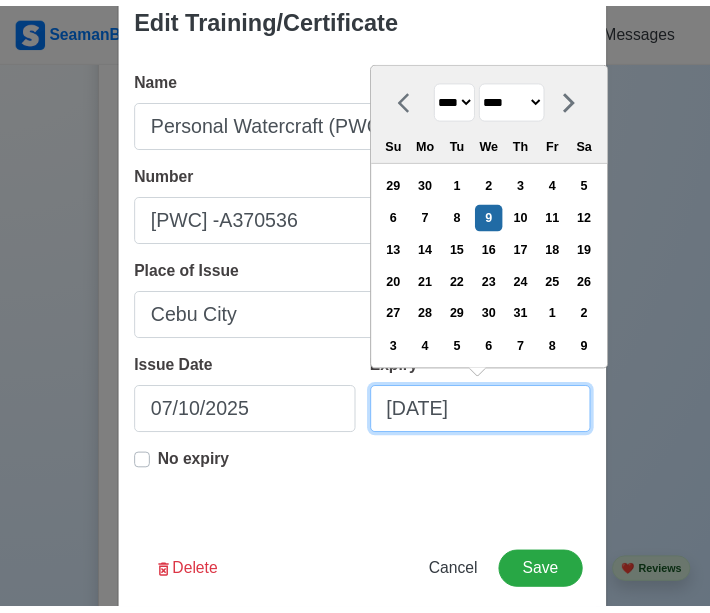 scroll, scrollTop: 79, scrollLeft: 0, axis: vertical 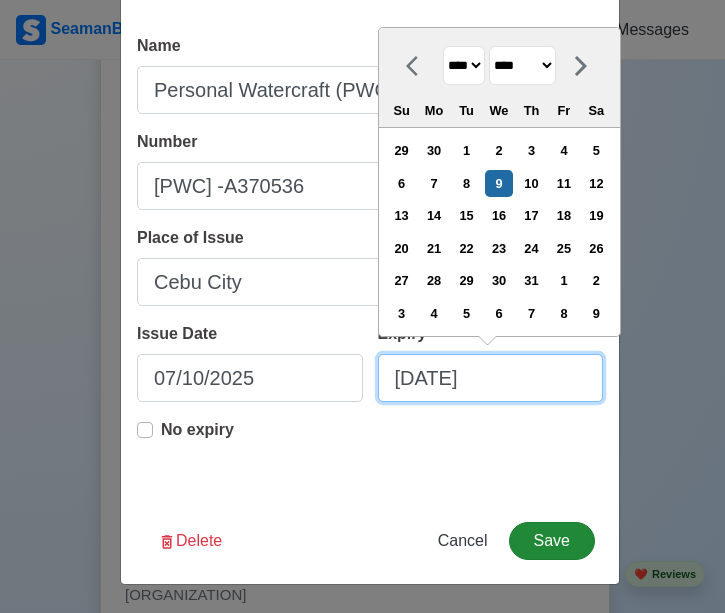 type on "07/09/2025" 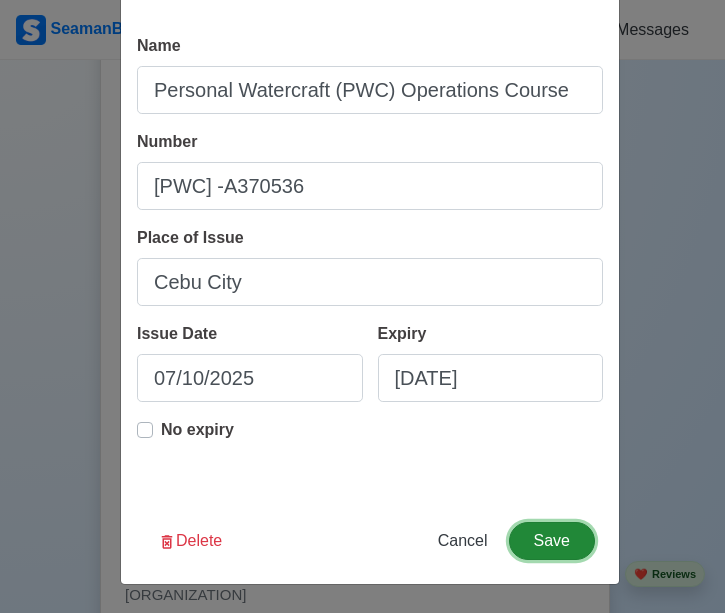 click on "Save" at bounding box center [552, 541] 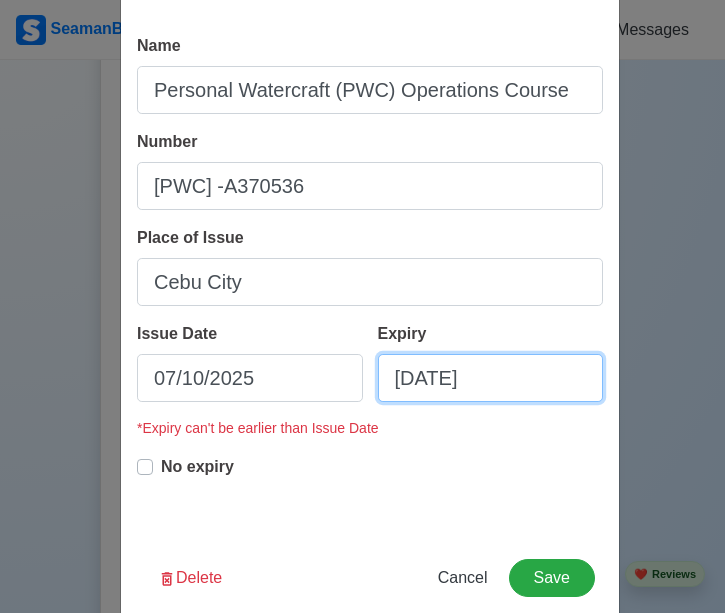 click on "07/09/2025" at bounding box center (491, 378) 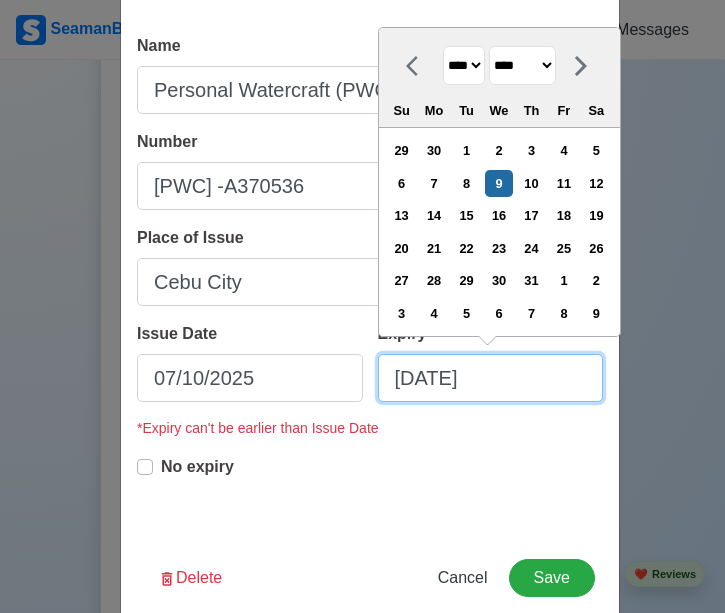 type on "07/09/20" 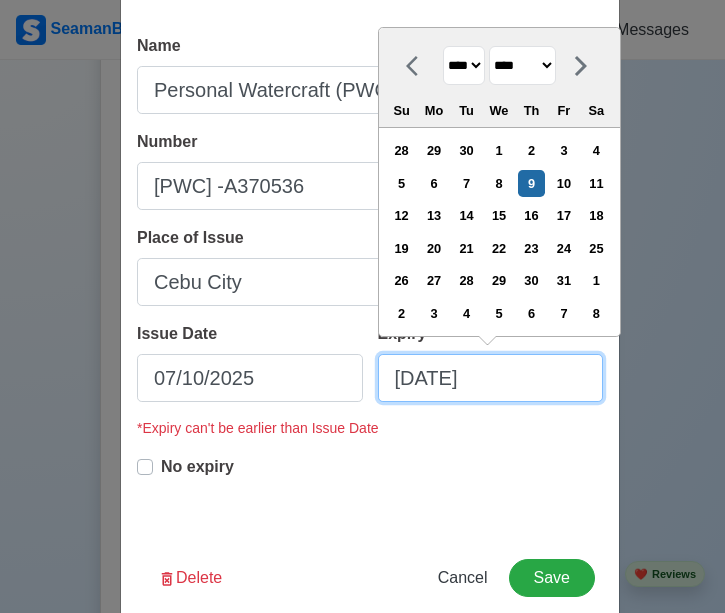 type on "07/09/2030" 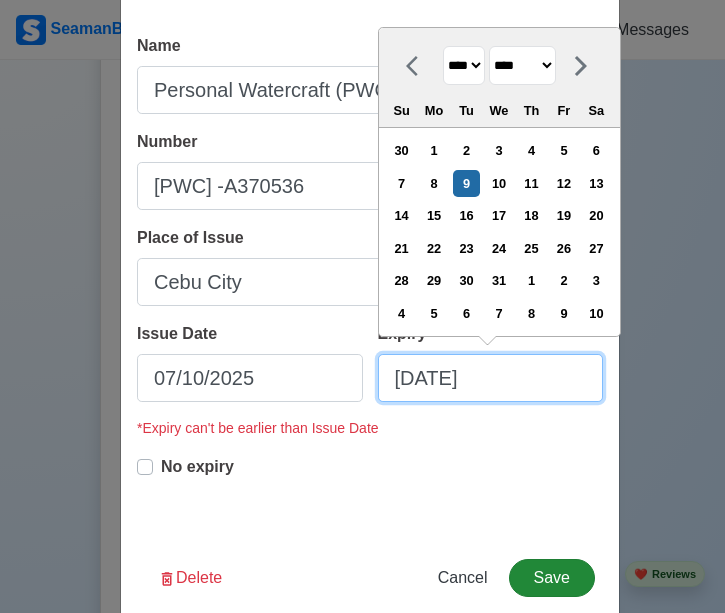 type on "07/09/2030" 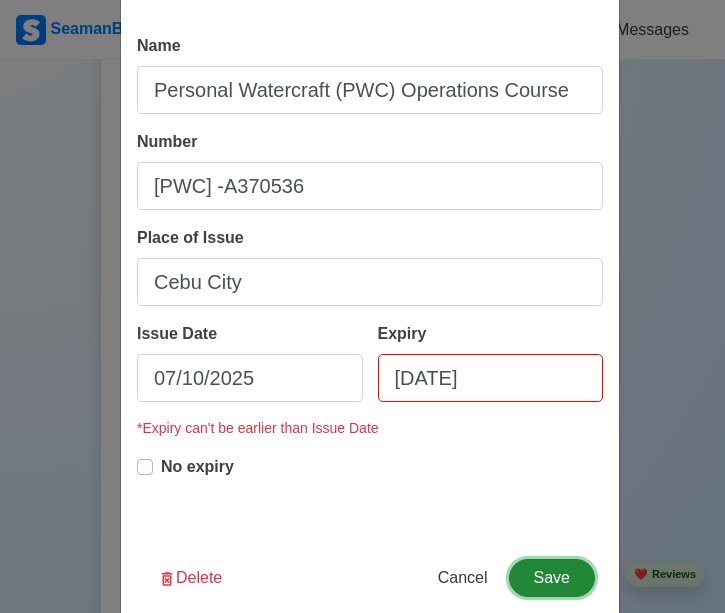 click on "Save" at bounding box center [552, 578] 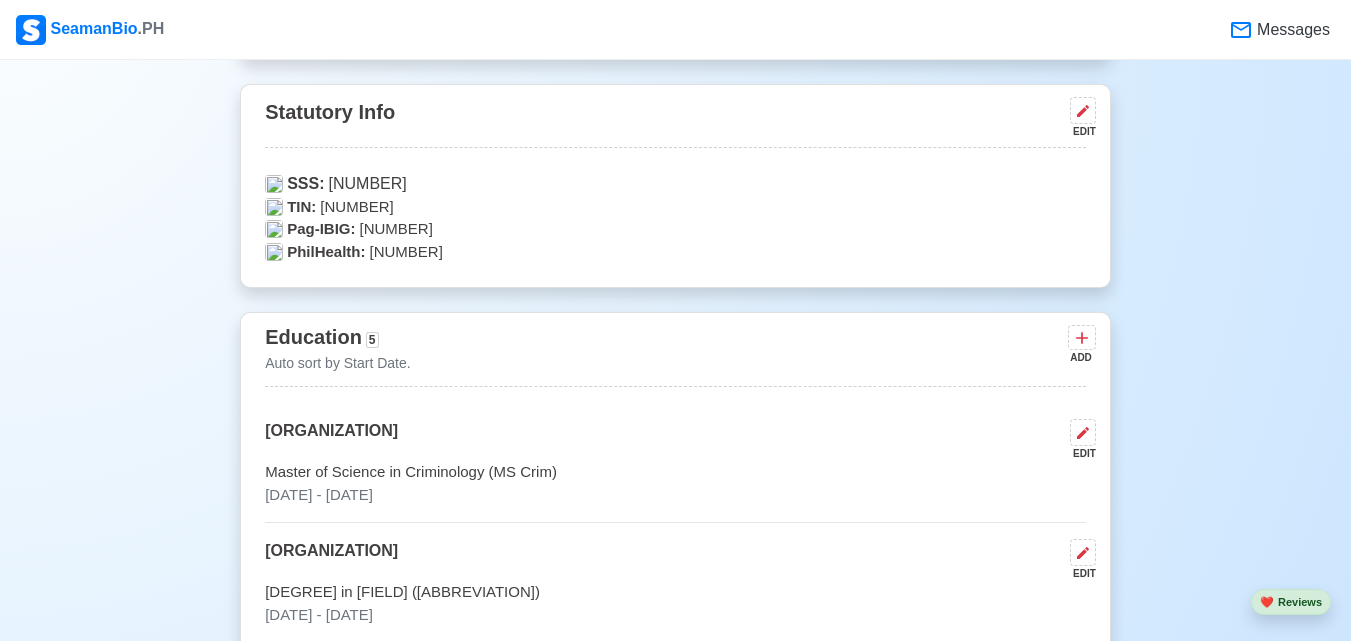 scroll, scrollTop: 591, scrollLeft: 0, axis: vertical 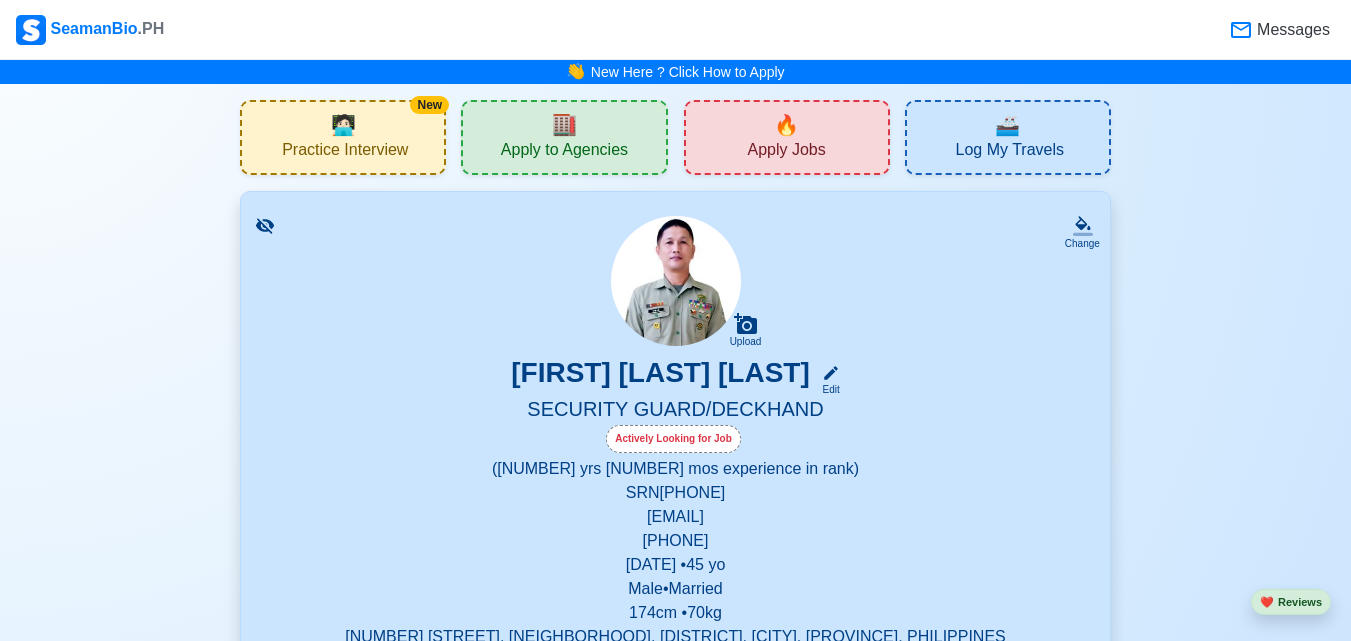 click on "Apply Jobs" at bounding box center [786, 152] 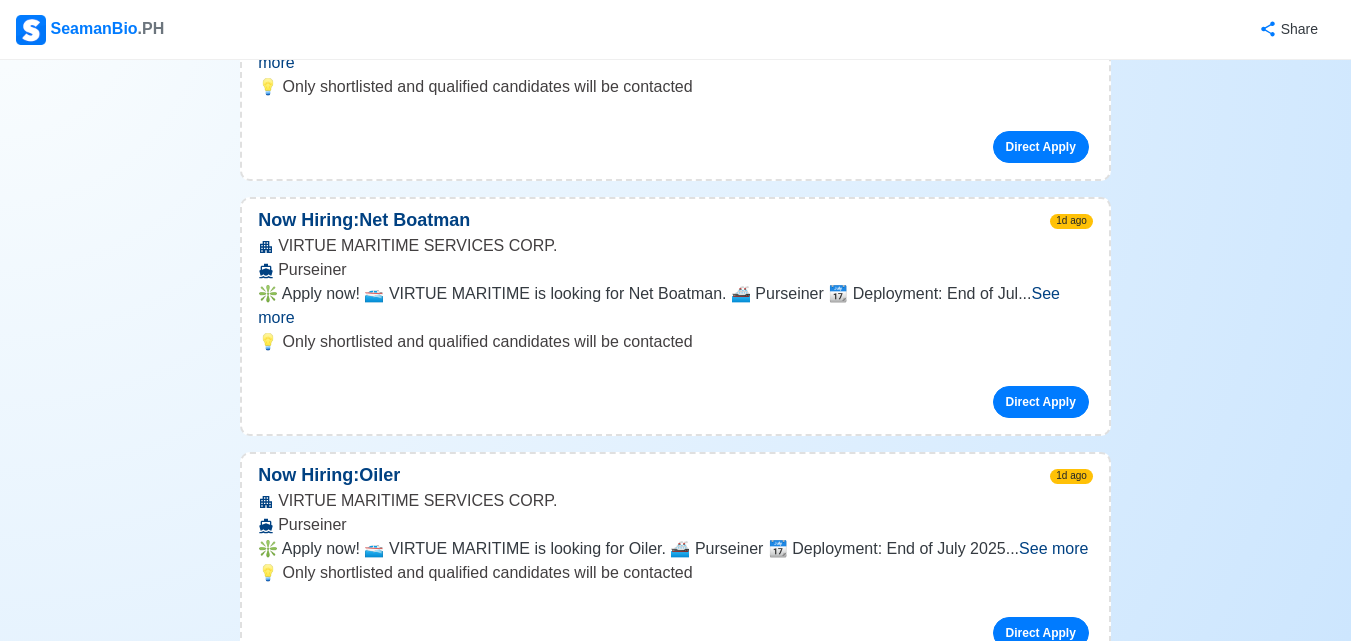 scroll, scrollTop: 3300, scrollLeft: 0, axis: vertical 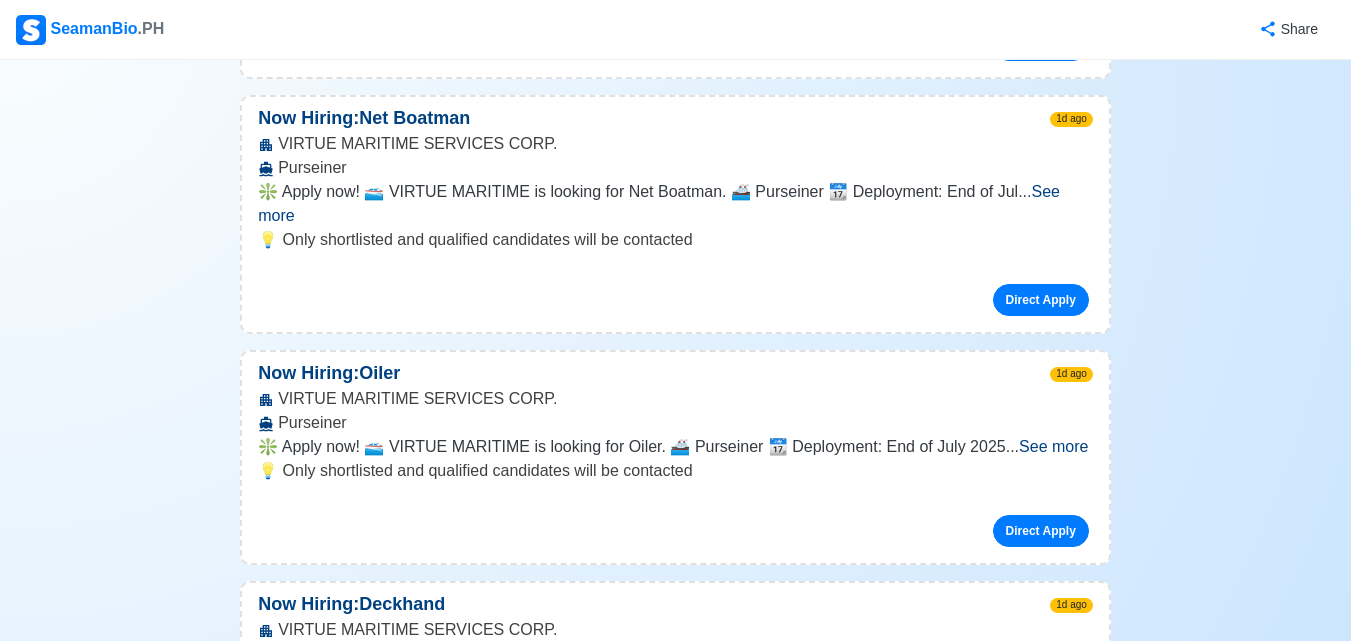 click on "See more" at bounding box center [659, 689] 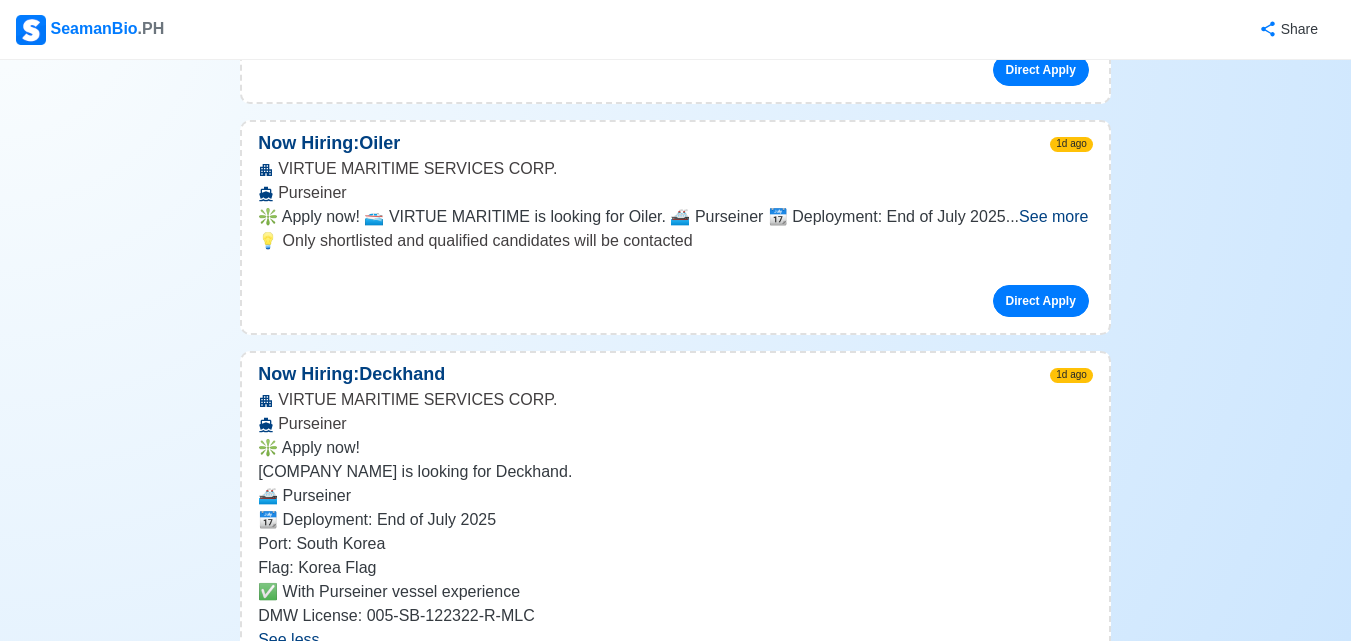 scroll, scrollTop: 3600, scrollLeft: 0, axis: vertical 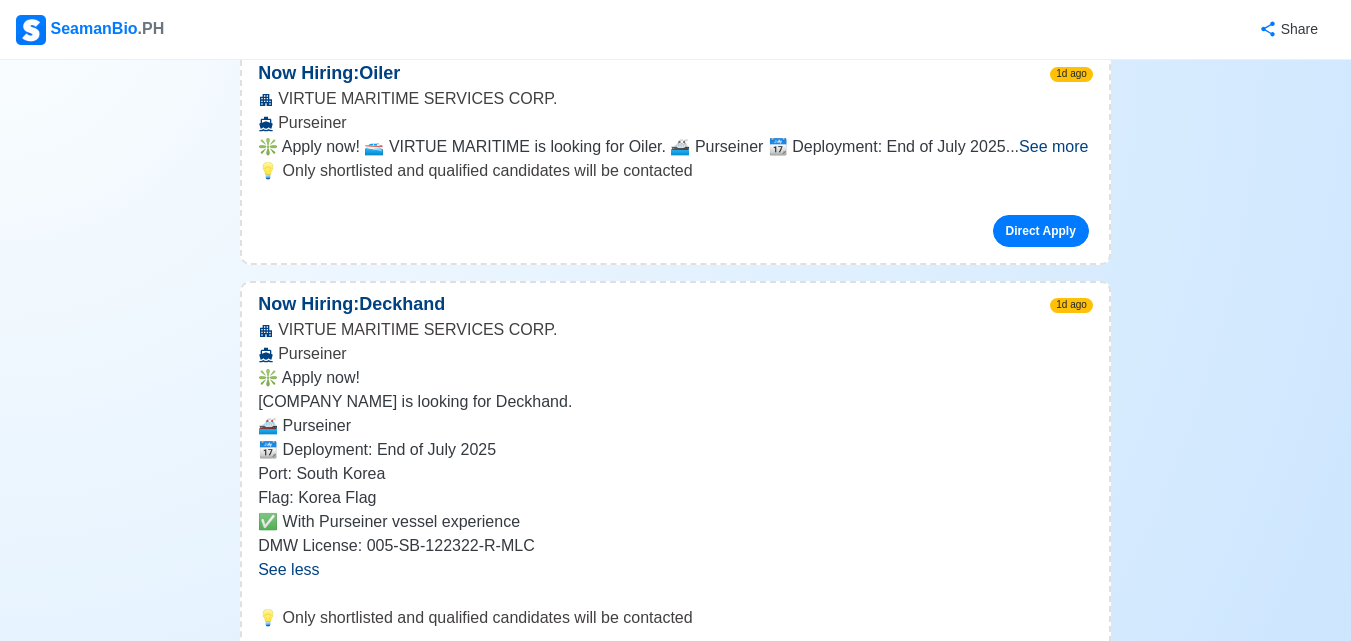 click on "Direct Apply" at bounding box center [1041, 678] 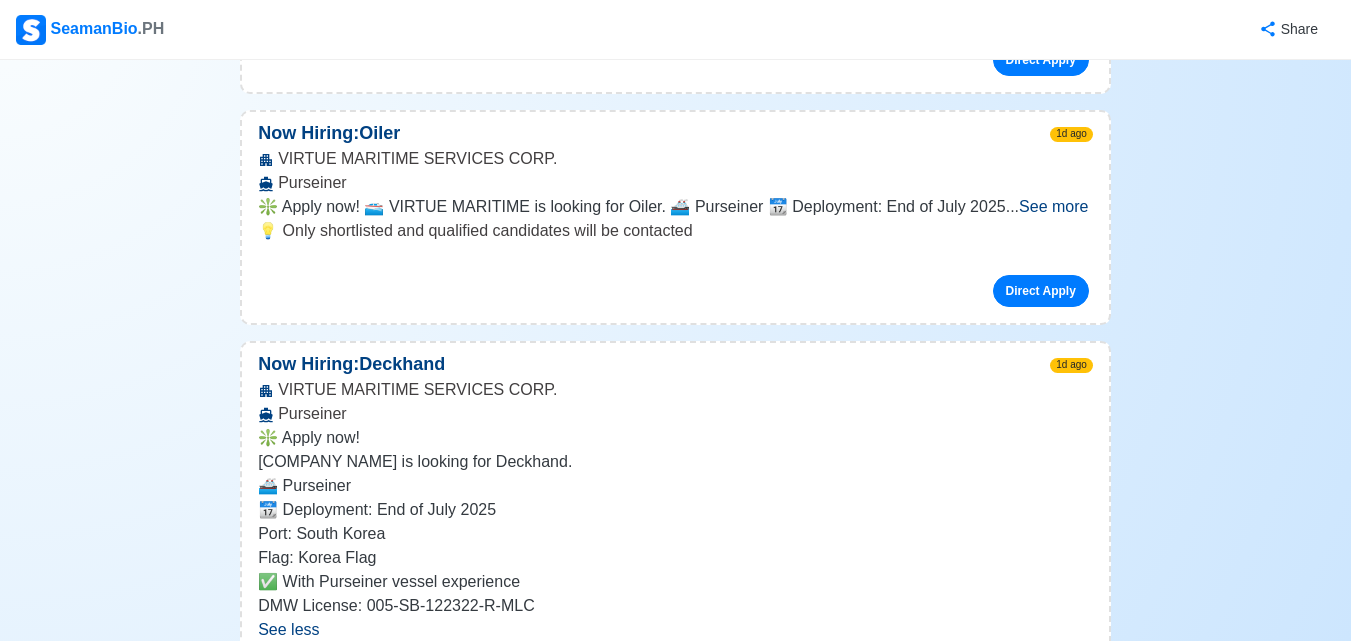 scroll, scrollTop: 3500, scrollLeft: 0, axis: vertical 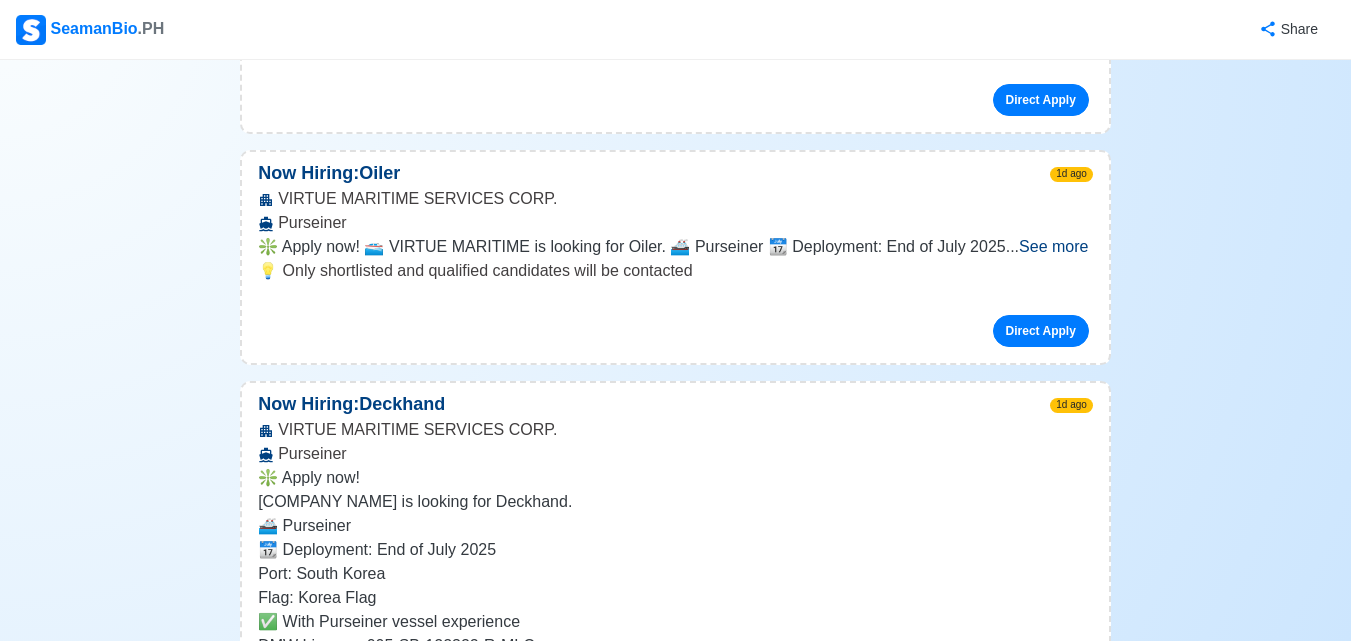 click on "See less" at bounding box center (288, 669) 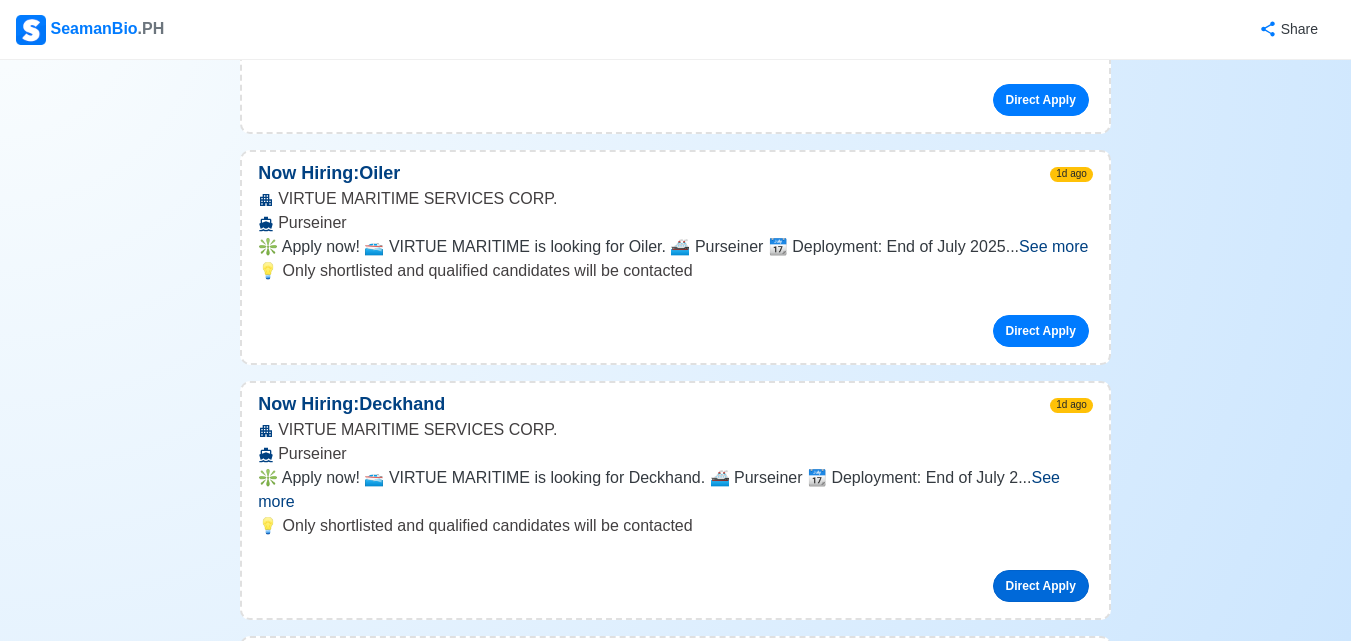 click on "Direct Apply" at bounding box center [1041, 586] 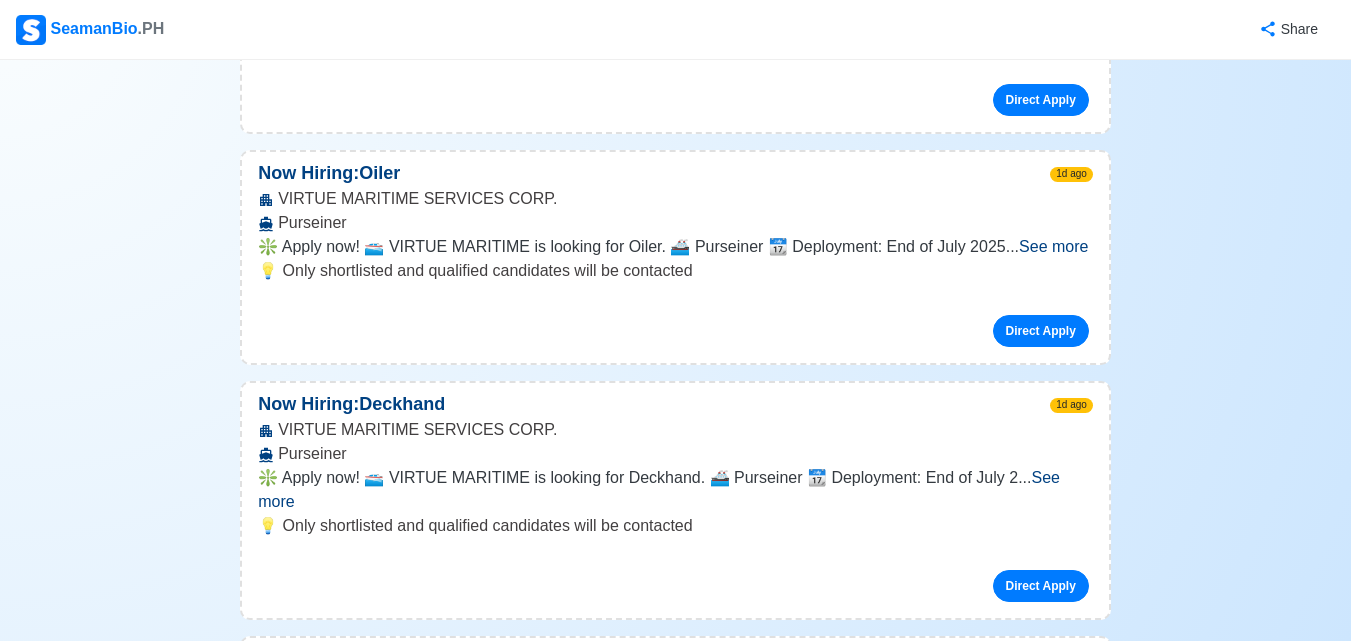 click on "VIRTUE MARITIME SERVICES CORP.   Purseiner" at bounding box center [675, 697] 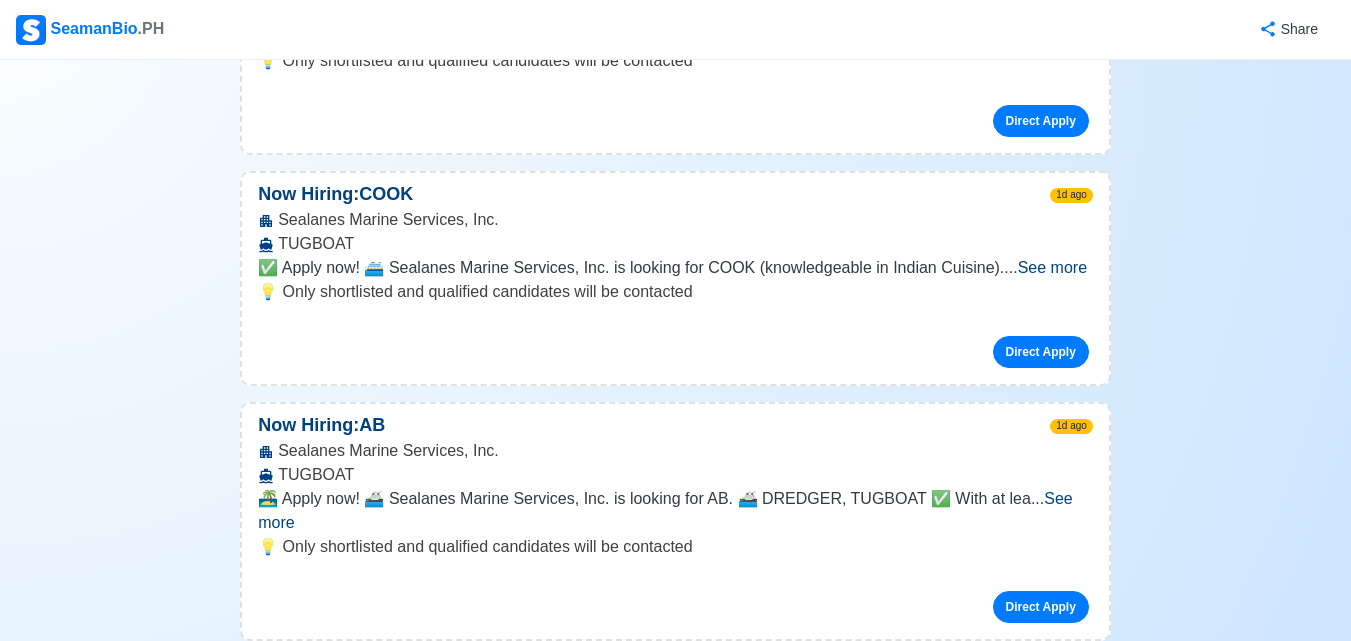 scroll, scrollTop: 8600, scrollLeft: 0, axis: vertical 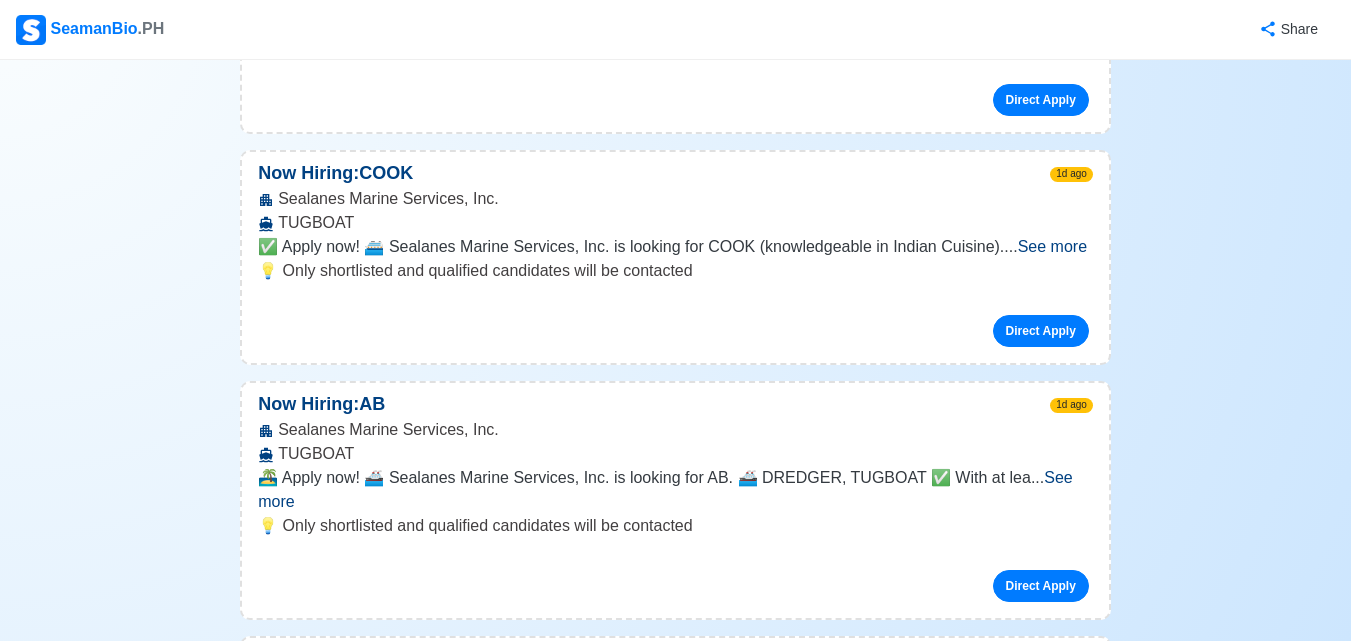 click on "See more" at bounding box center [665, 999] 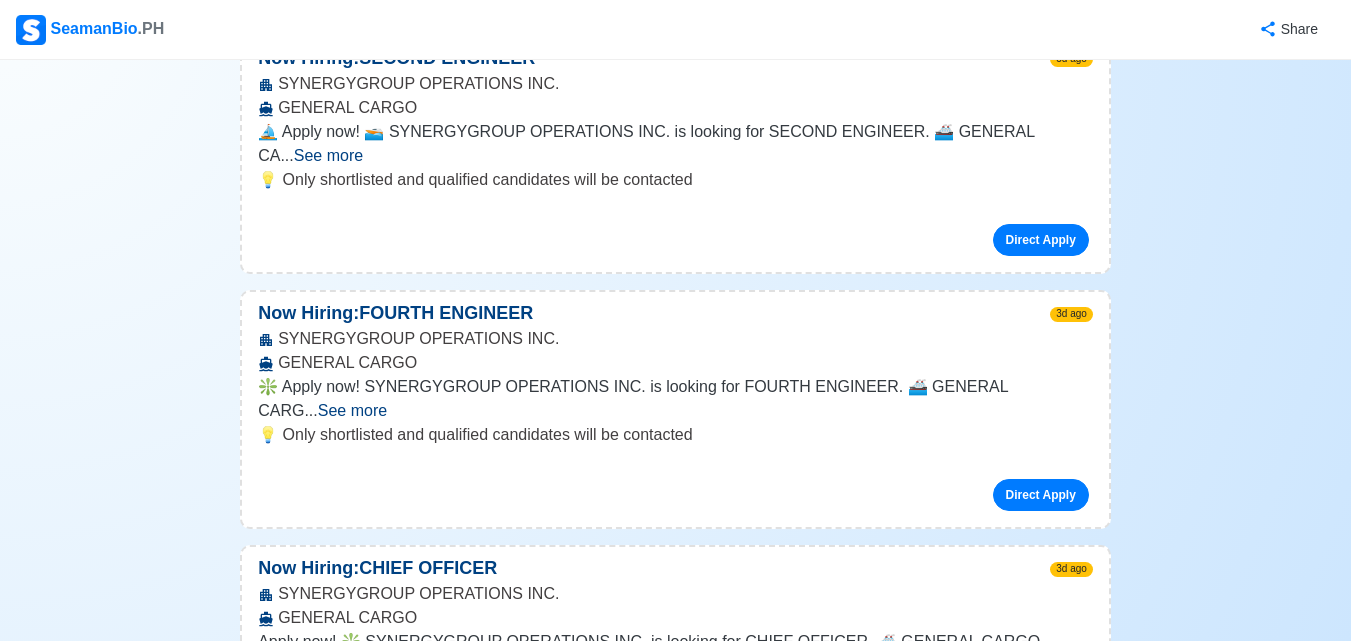 scroll, scrollTop: 37100, scrollLeft: 0, axis: vertical 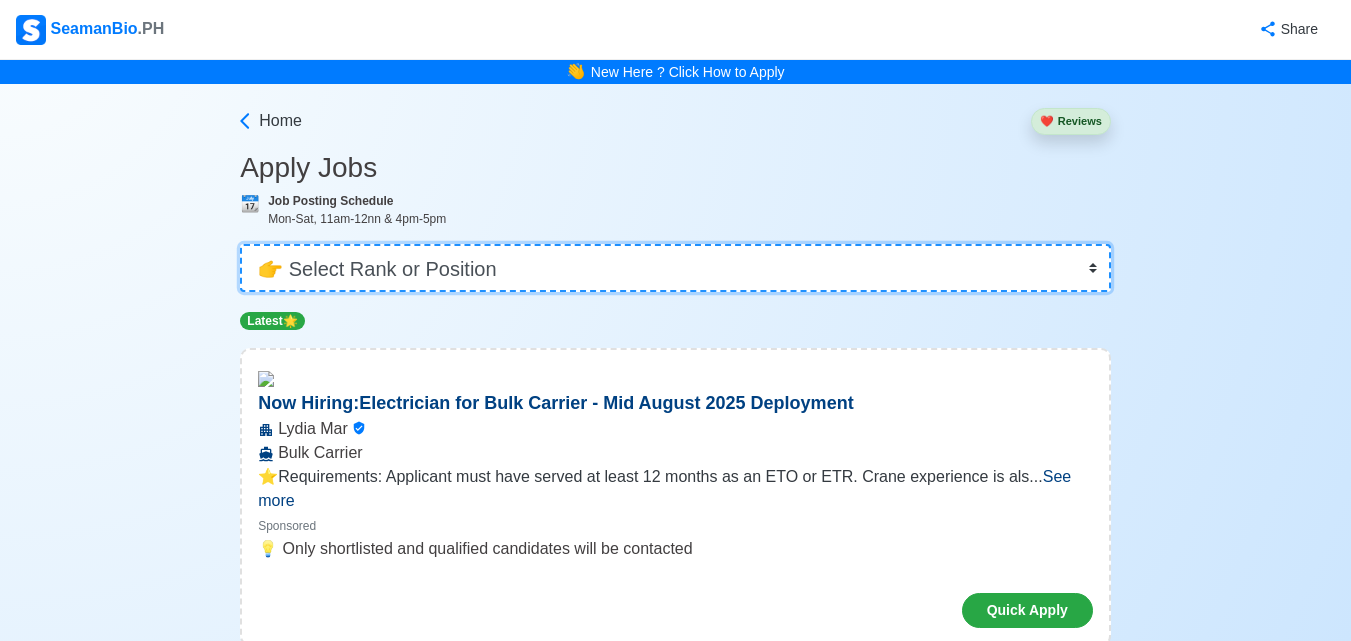 click on "👉 Select Rank or Position Master Chief Officer 2nd Officer 3rd Officer Junior Officer Chief Engineer 2nd Engineer 3rd Engineer 4th Engineer Gas Engineer Junior Engineer 1st Assistant Engineer 2nd Assistant Engineer 3rd Assistant Engineer ETO/ETR Electrician Electrical Engineer Oiler Fitter Welder Chief Cook Chef Cook Messman Wiper Rigger Ordinary Seaman Able Seaman Motorman Pumpman Bosun Cadet Reefer Mechanic Operator Repairman Painter Steward Waiter Others" at bounding box center (675, 268) 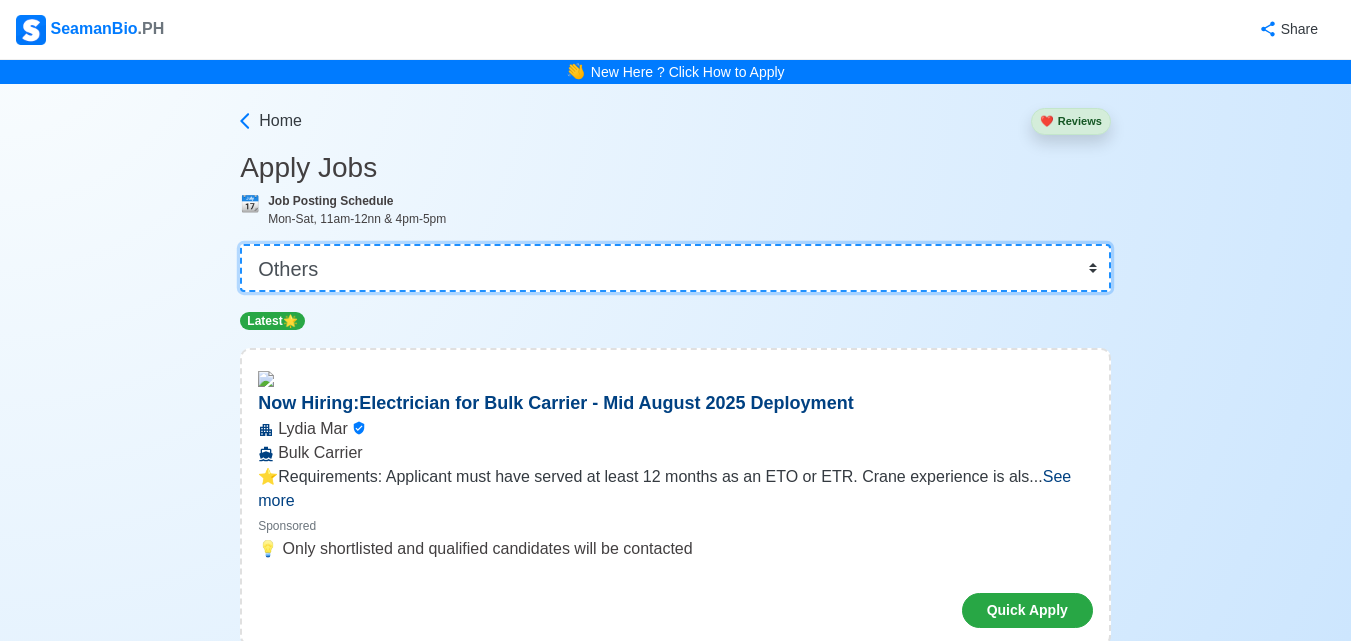 click on "👉 Select Rank or Position Master Chief Officer 2nd Officer 3rd Officer Junior Officer Chief Engineer 2nd Engineer 3rd Engineer 4th Engineer Gas Engineer Junior Engineer 1st Assistant Engineer 2nd Assistant Engineer 3rd Assistant Engineer ETO/ETR Electrician Electrical Engineer Oiler Fitter Welder Chief Cook Chef Cook Messman Wiper Rigger Ordinary Seaman Able Seaman Motorman Pumpman Bosun Cadet Reefer Mechanic Operator Repairman Painter Steward Waiter Others" at bounding box center (675, 268) 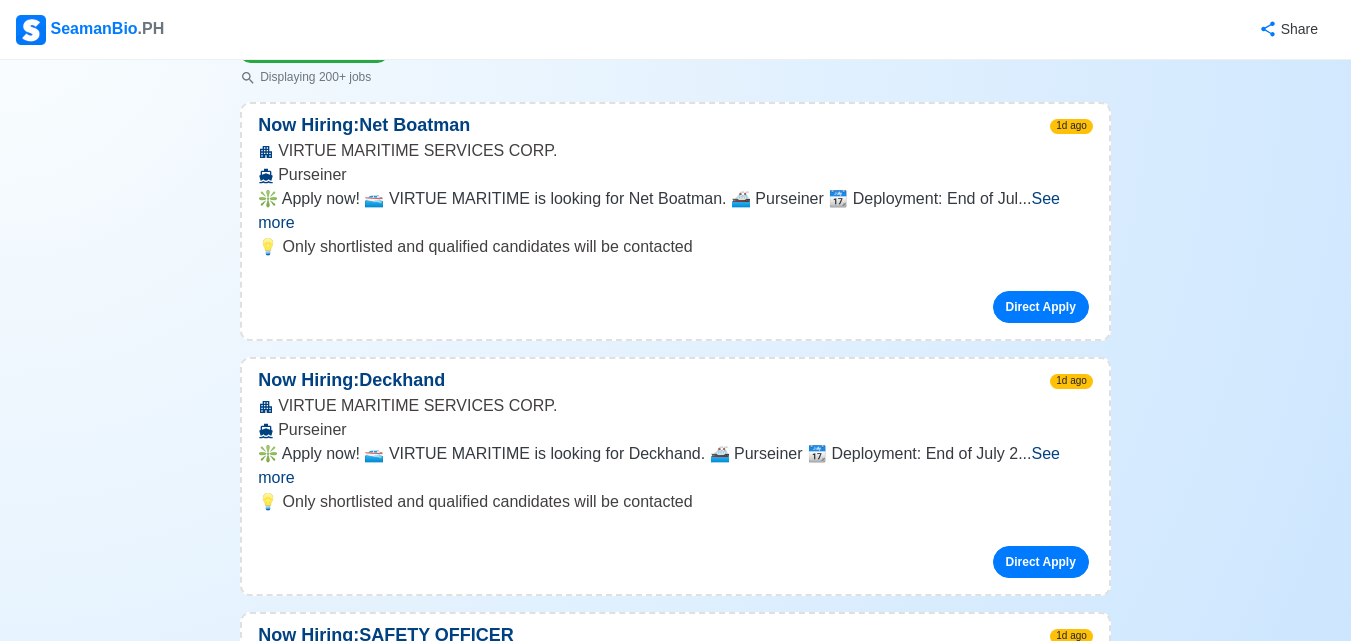 scroll, scrollTop: 400, scrollLeft: 0, axis: vertical 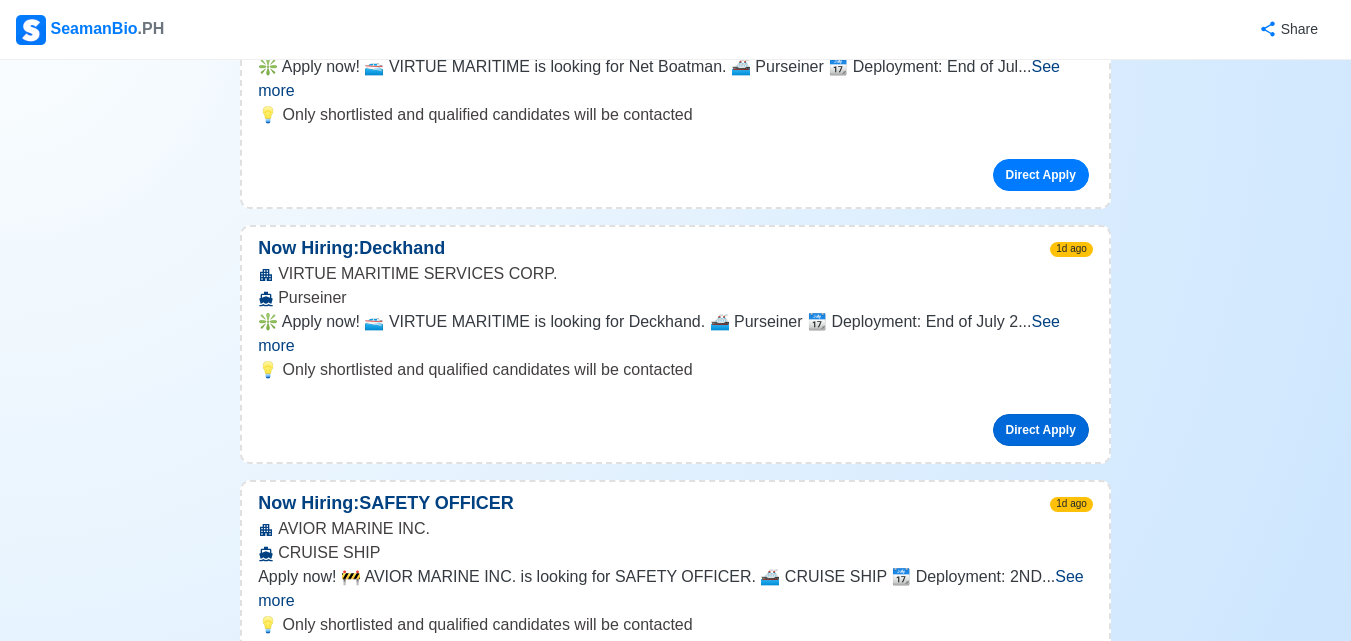 click on "Direct Apply" at bounding box center (1041, 430) 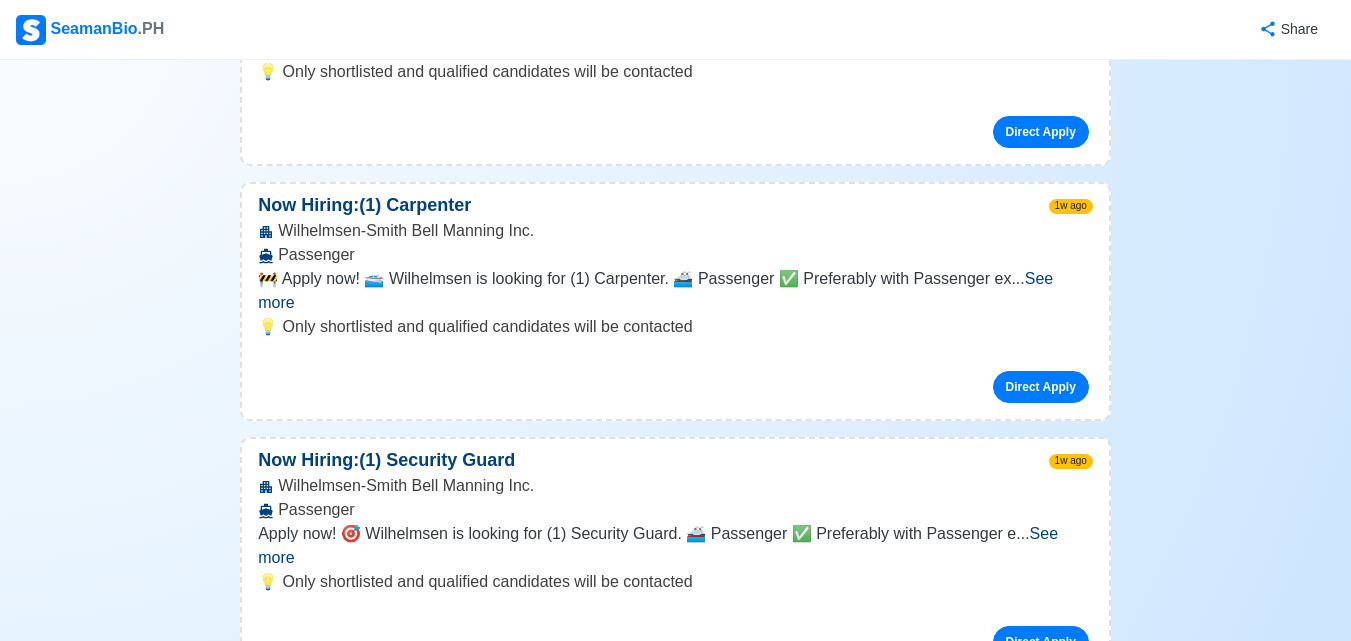 scroll, scrollTop: 1800, scrollLeft: 0, axis: vertical 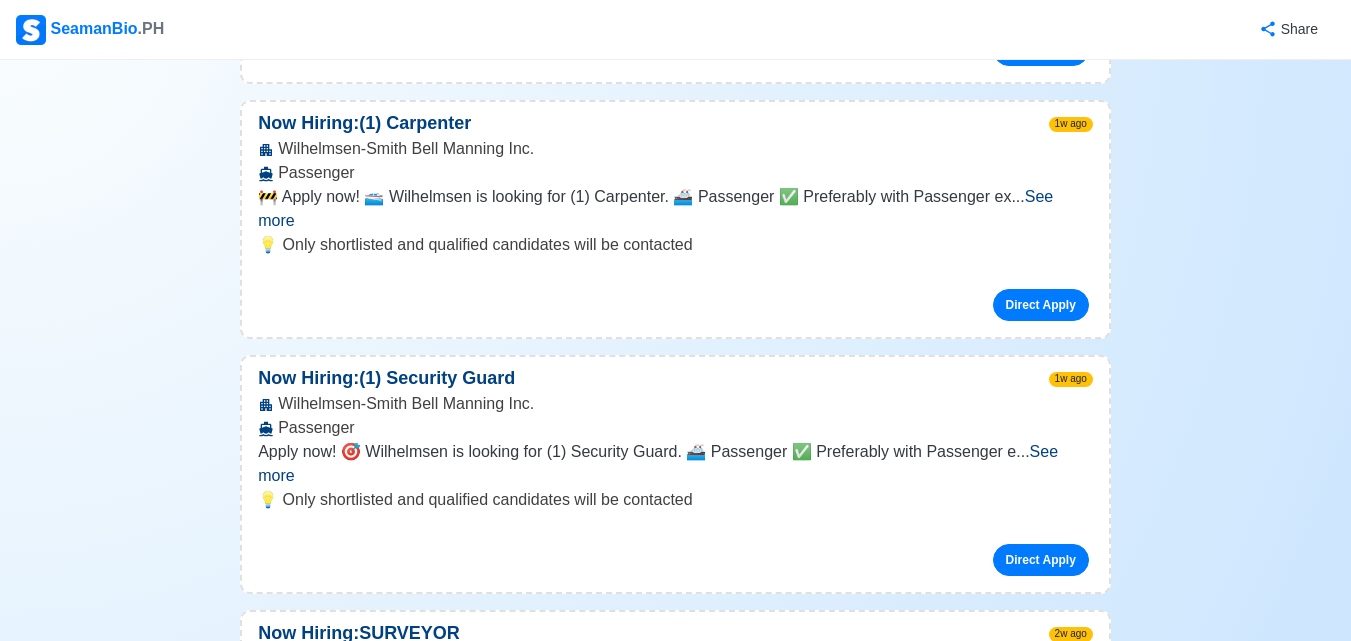 click on "See more" at bounding box center (658, 463) 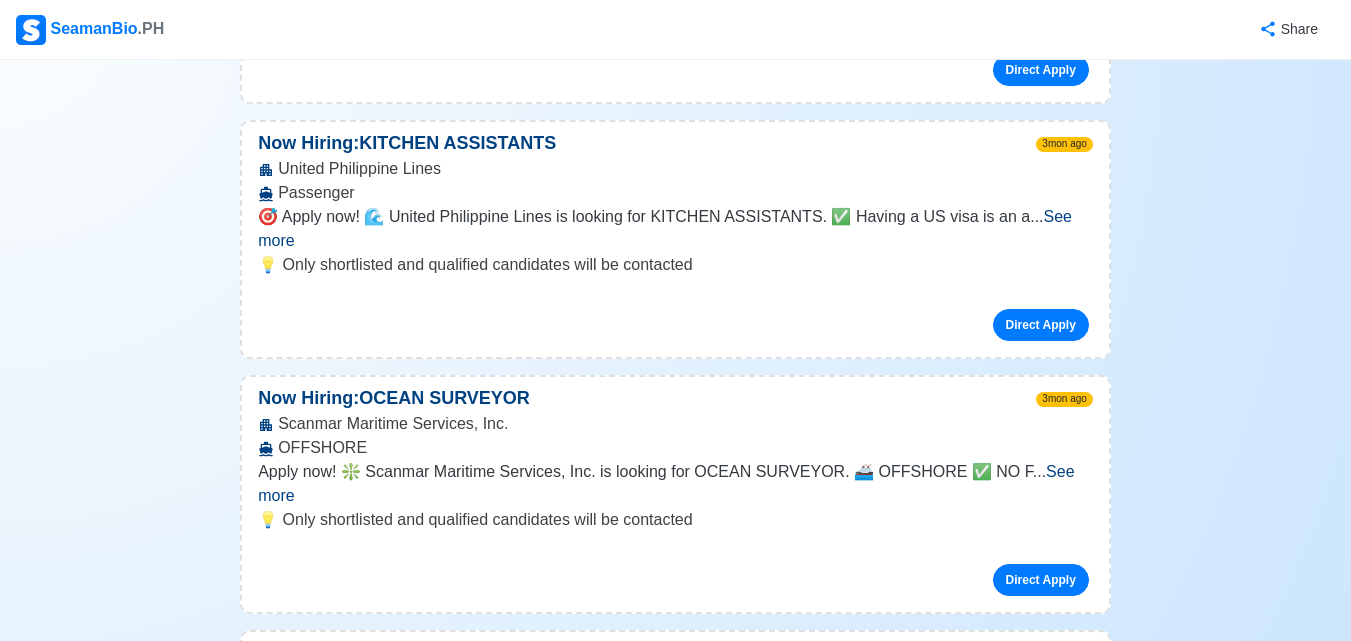 scroll, scrollTop: 9200, scrollLeft: 0, axis: vertical 